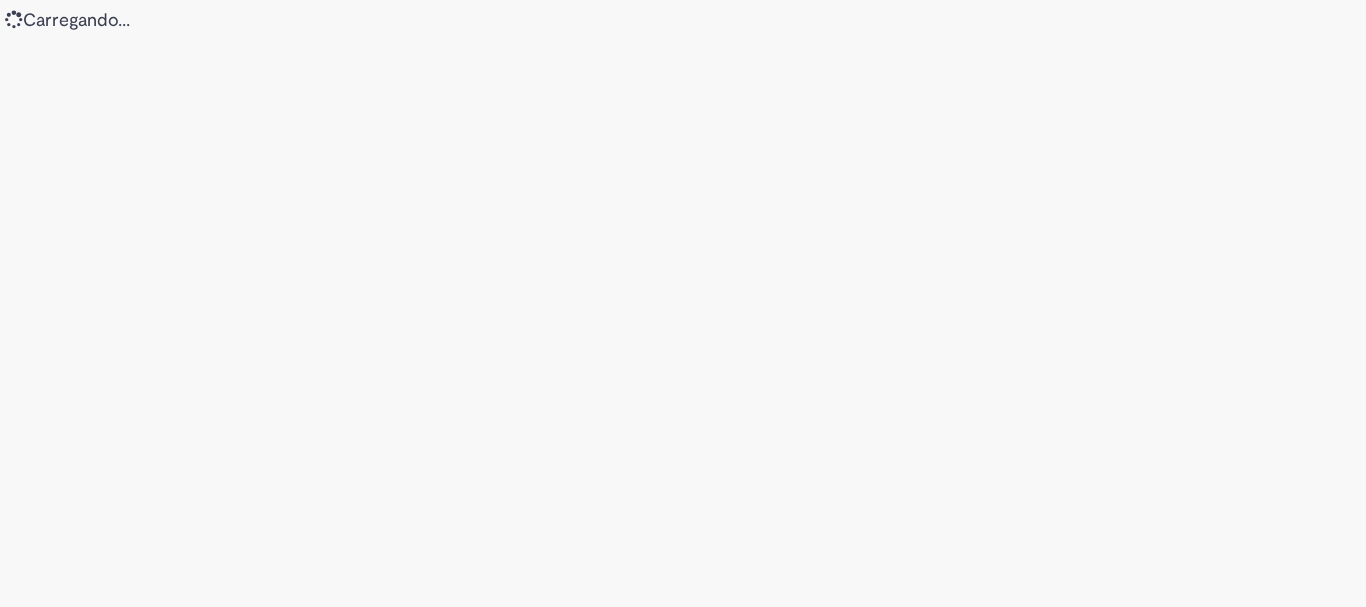 scroll, scrollTop: 0, scrollLeft: 0, axis: both 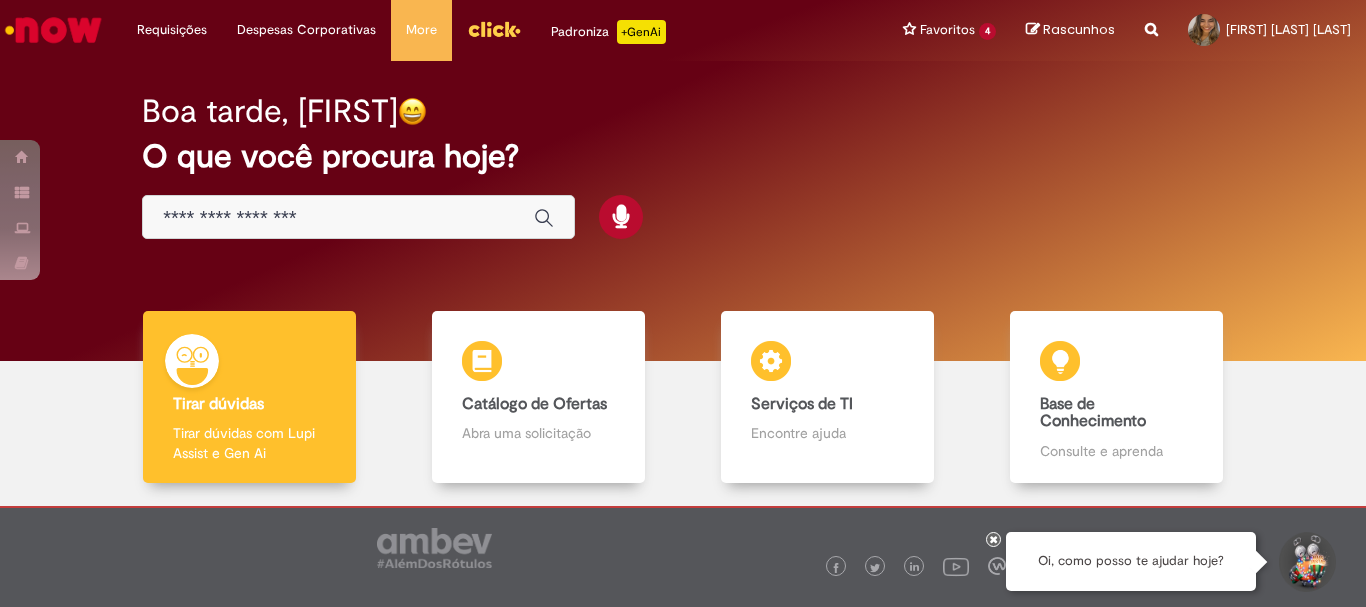 click at bounding box center (53, 30) 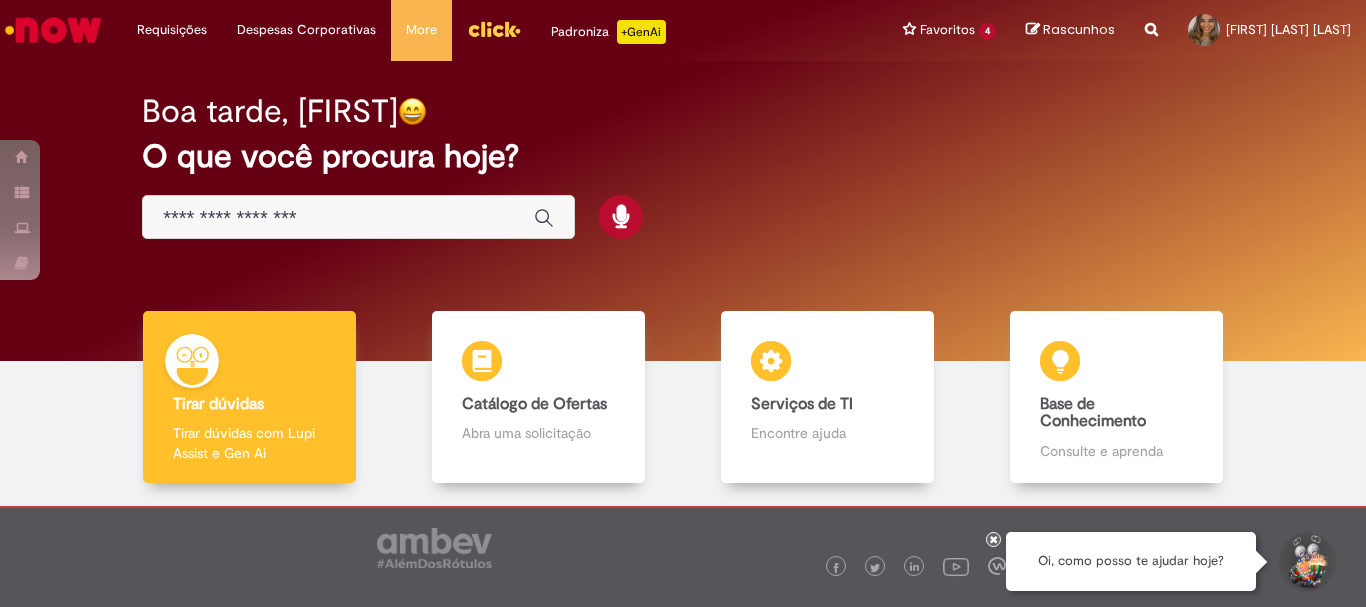 scroll, scrollTop: 0, scrollLeft: 0, axis: both 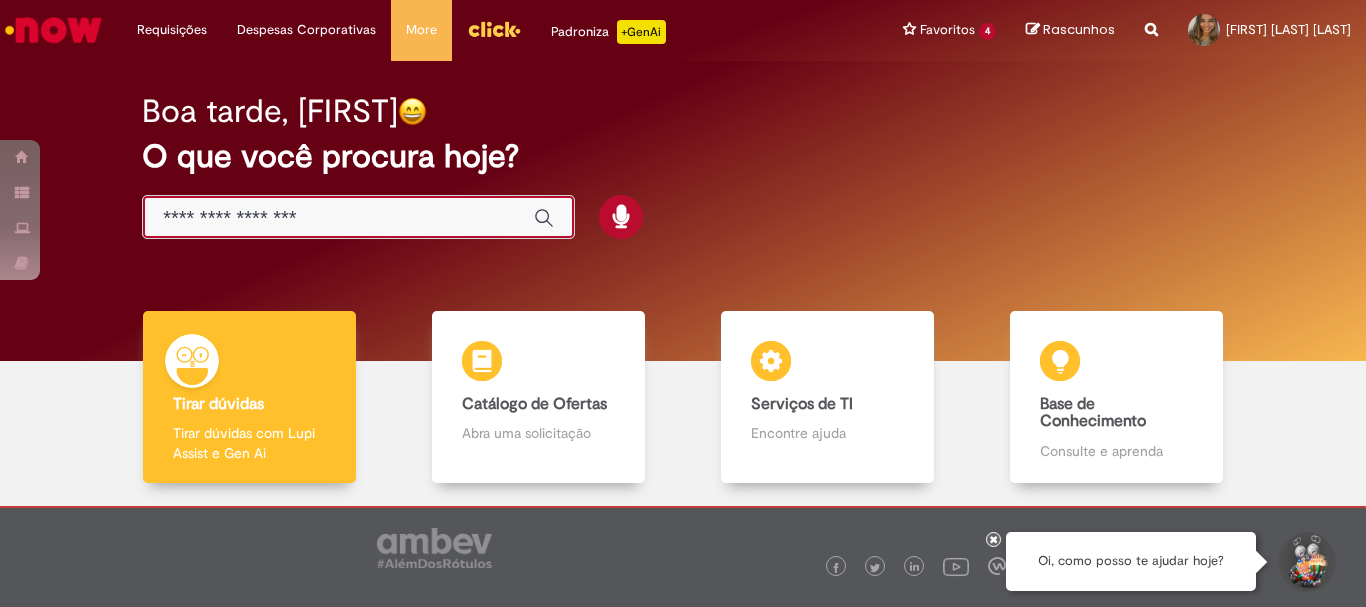 click at bounding box center [338, 218] 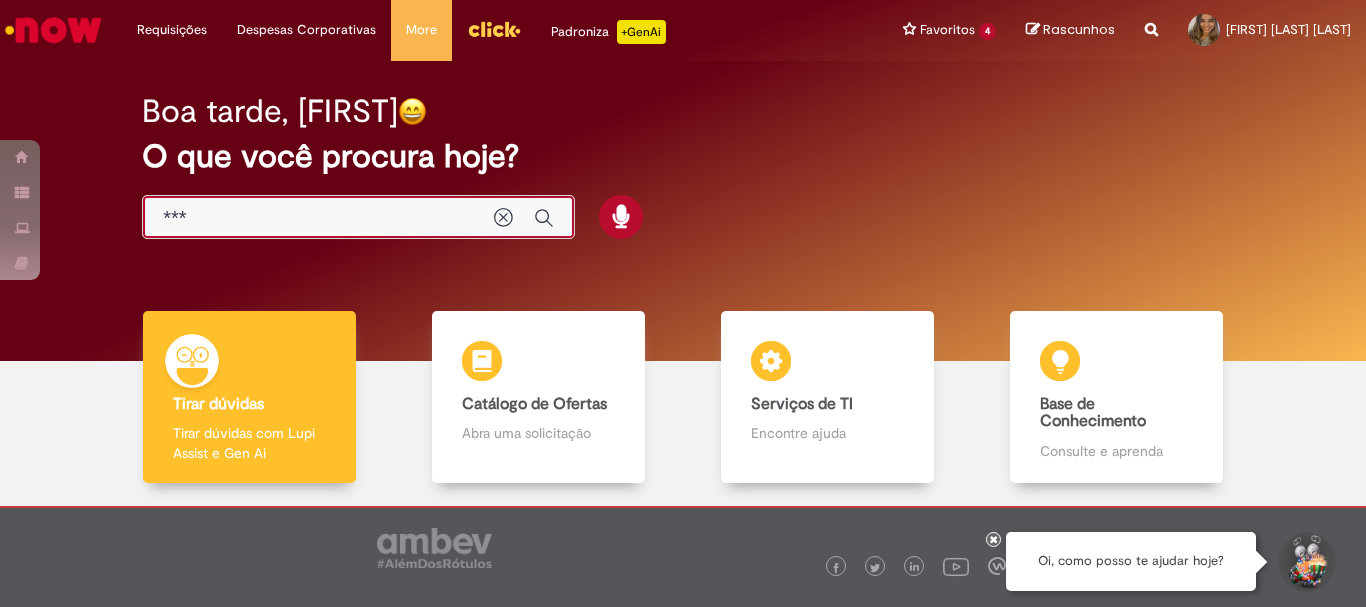 type on "****" 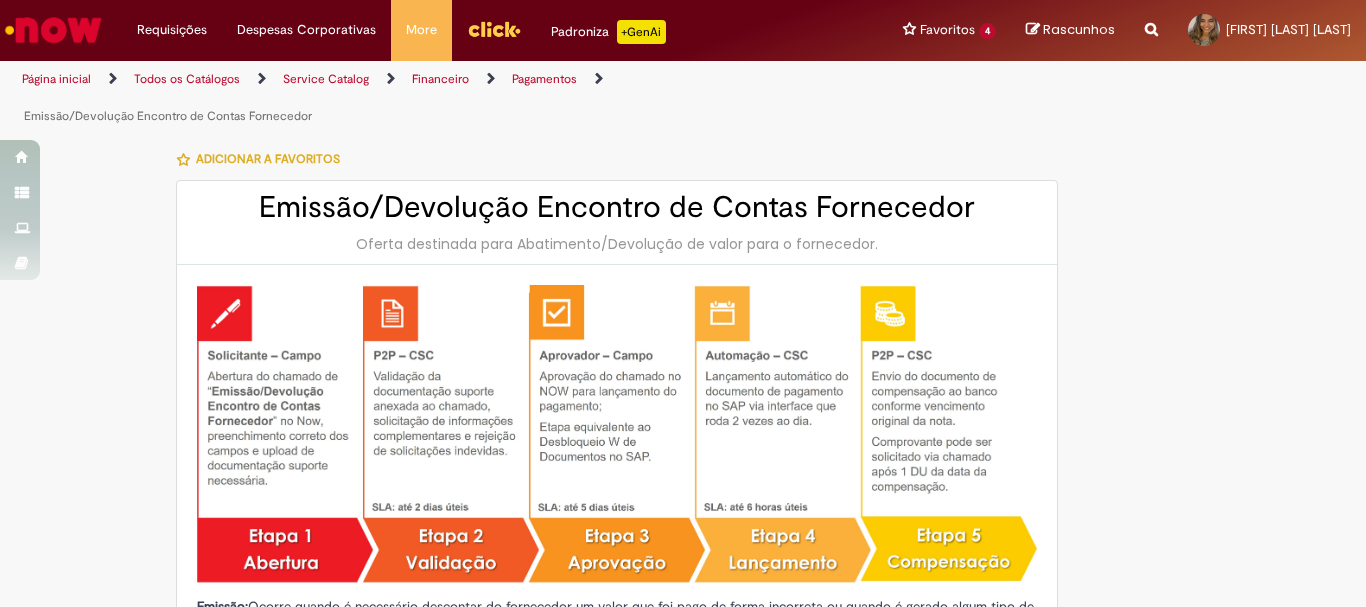 type on "********" 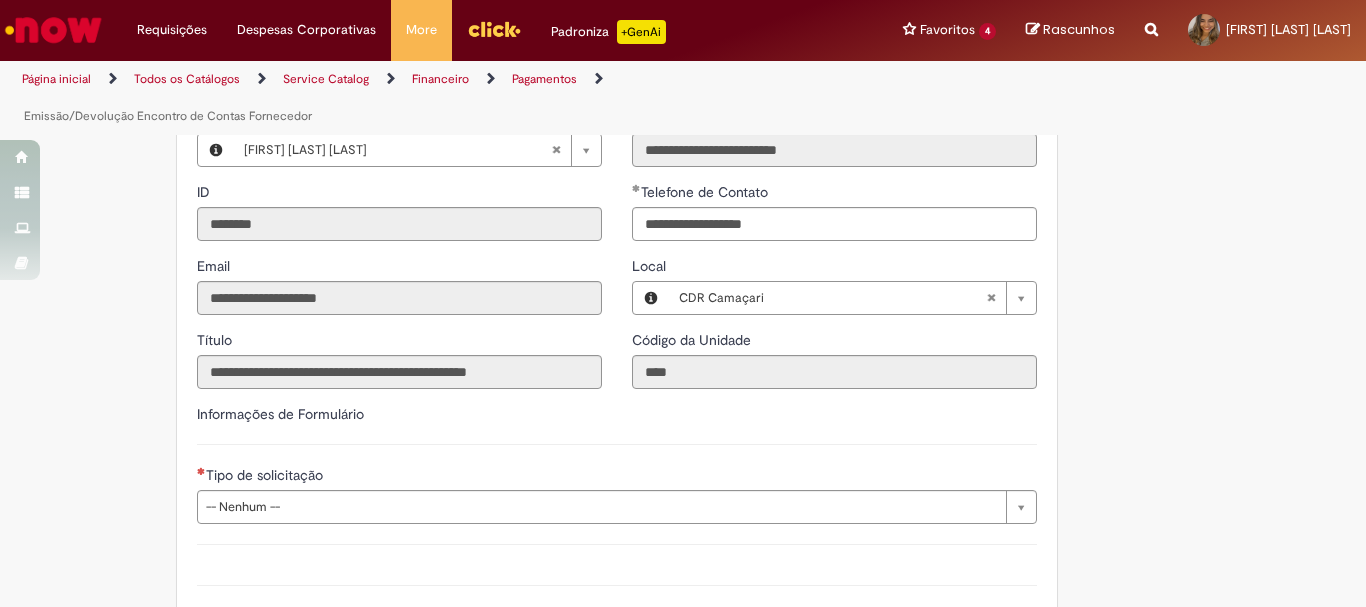 scroll, scrollTop: 1300, scrollLeft: 0, axis: vertical 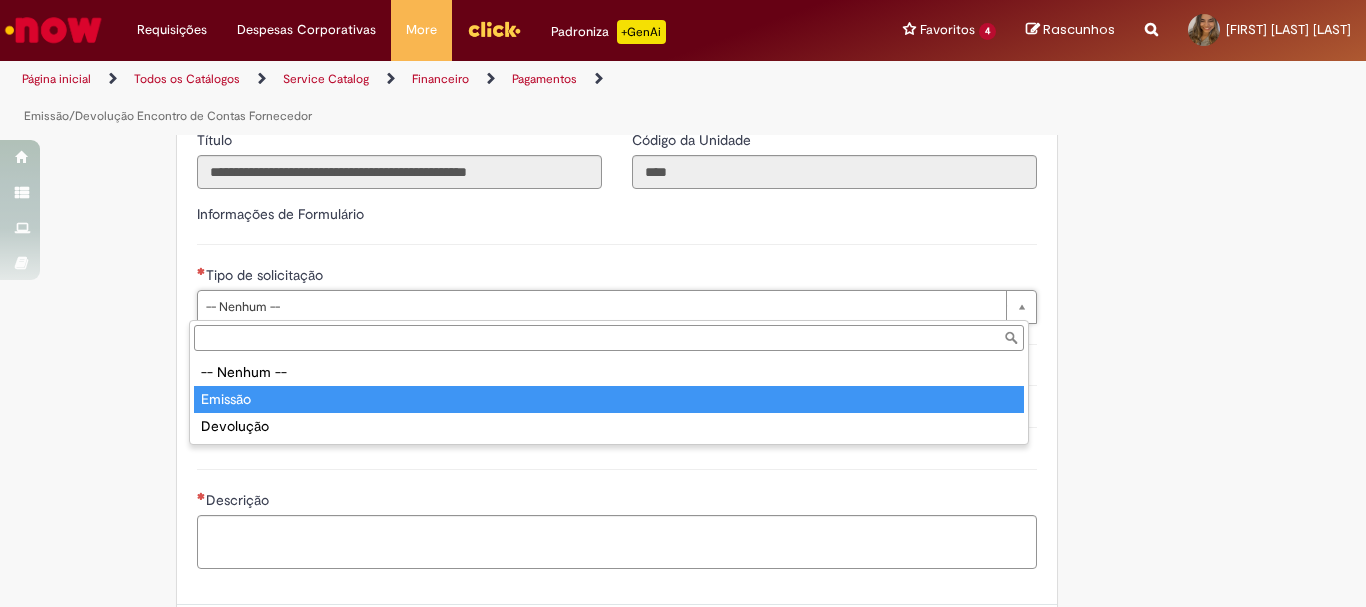 type on "*******" 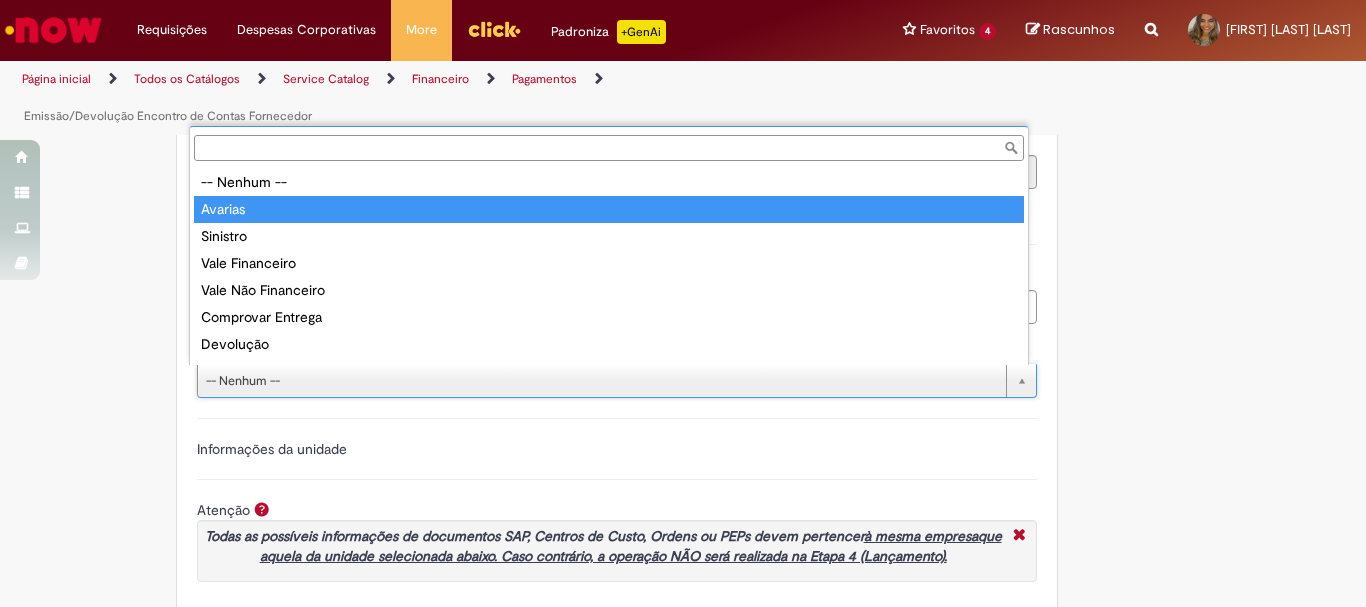 type on "*******" 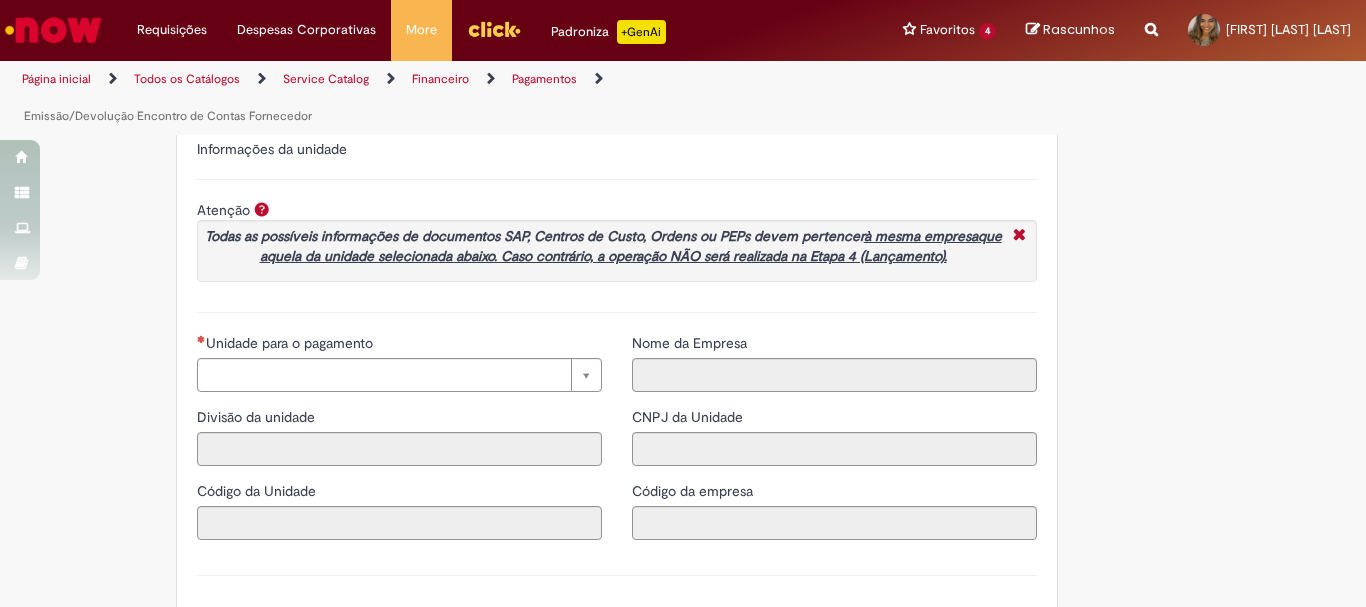 scroll, scrollTop: 1800, scrollLeft: 0, axis: vertical 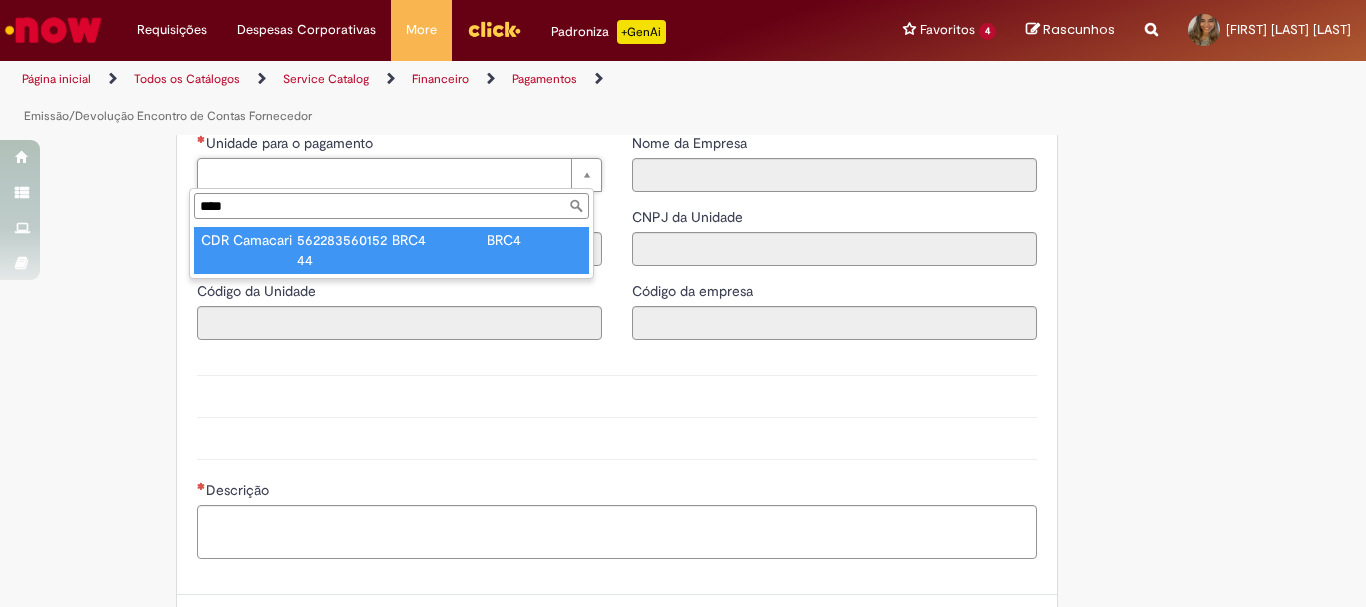 type on "****" 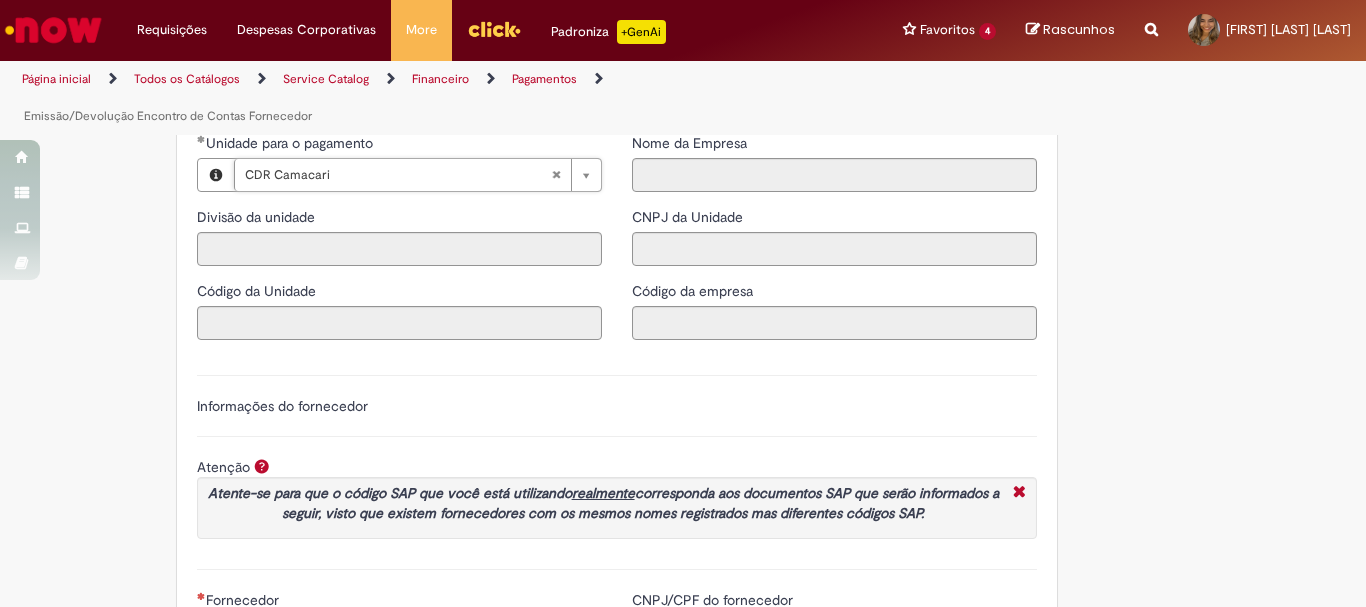 type on "****" 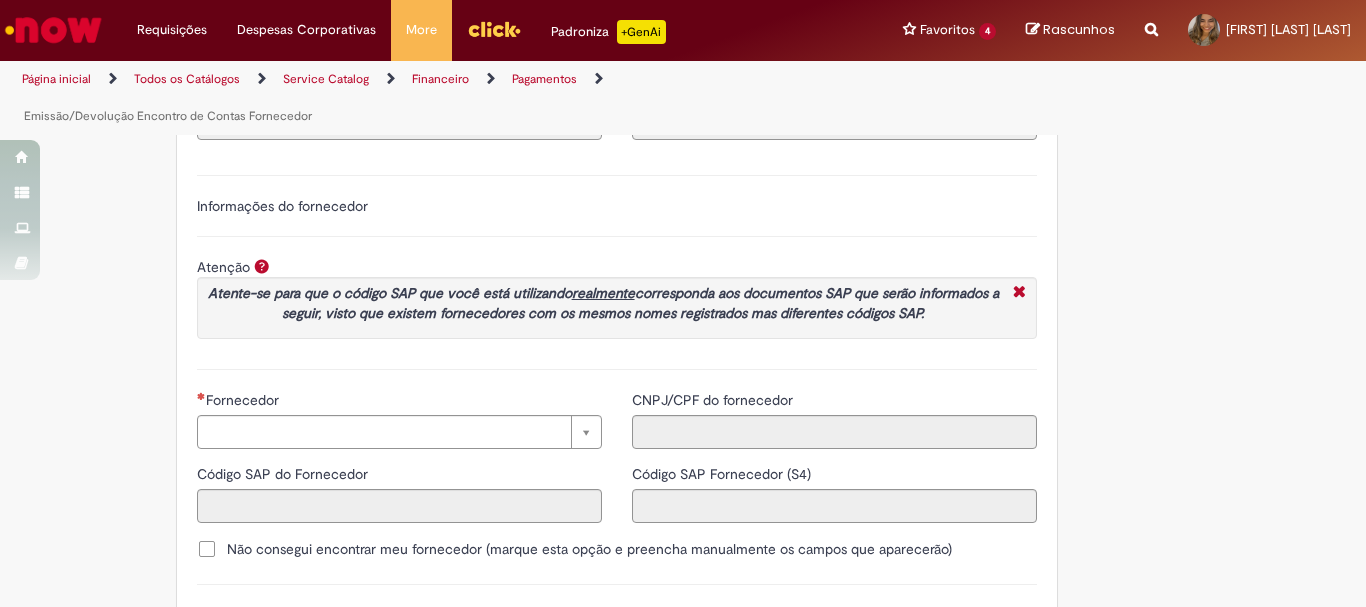 scroll, scrollTop: 2273, scrollLeft: 0, axis: vertical 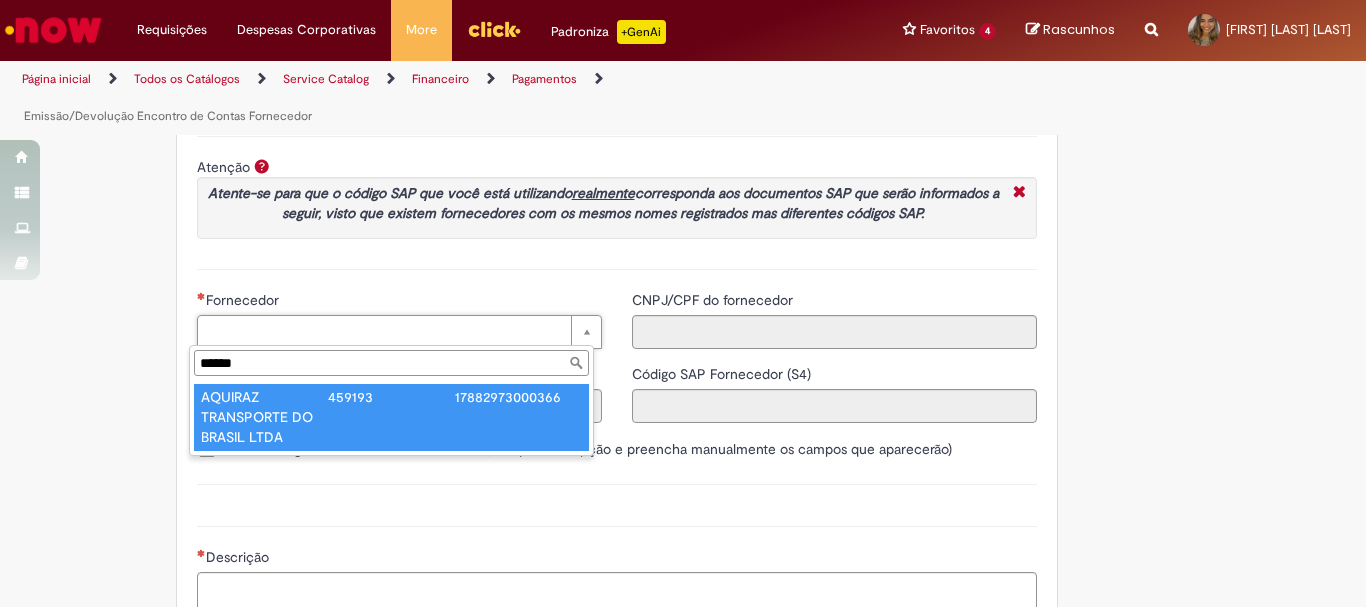 type on "******" 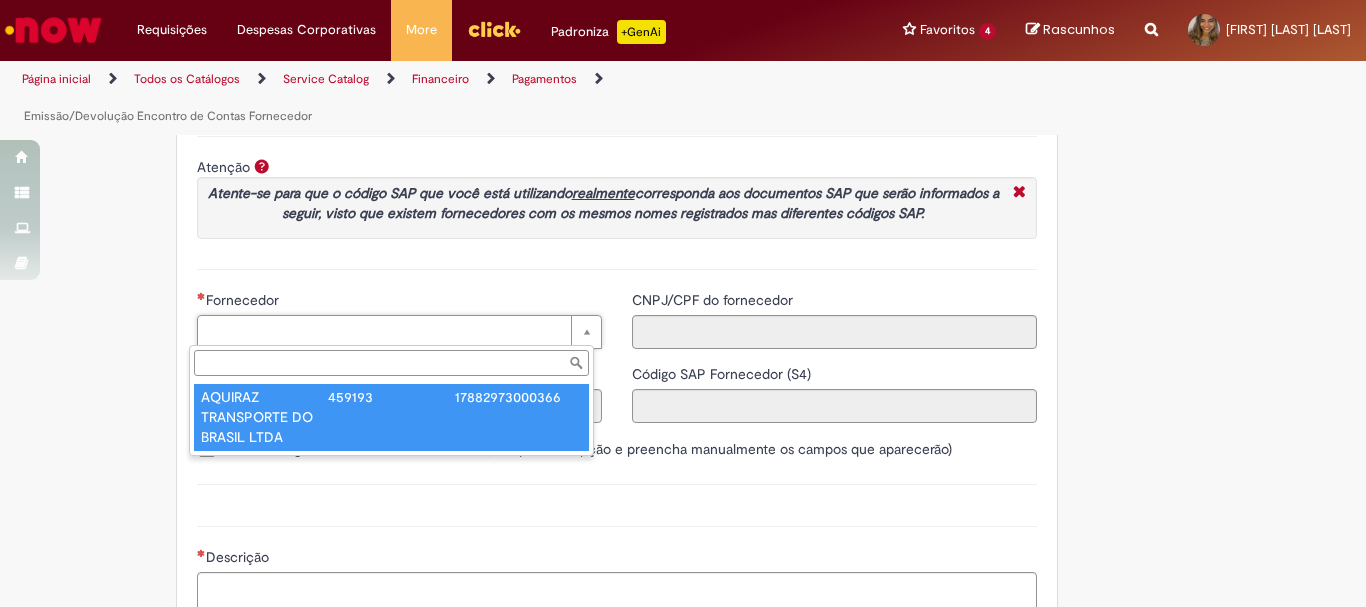 type on "******" 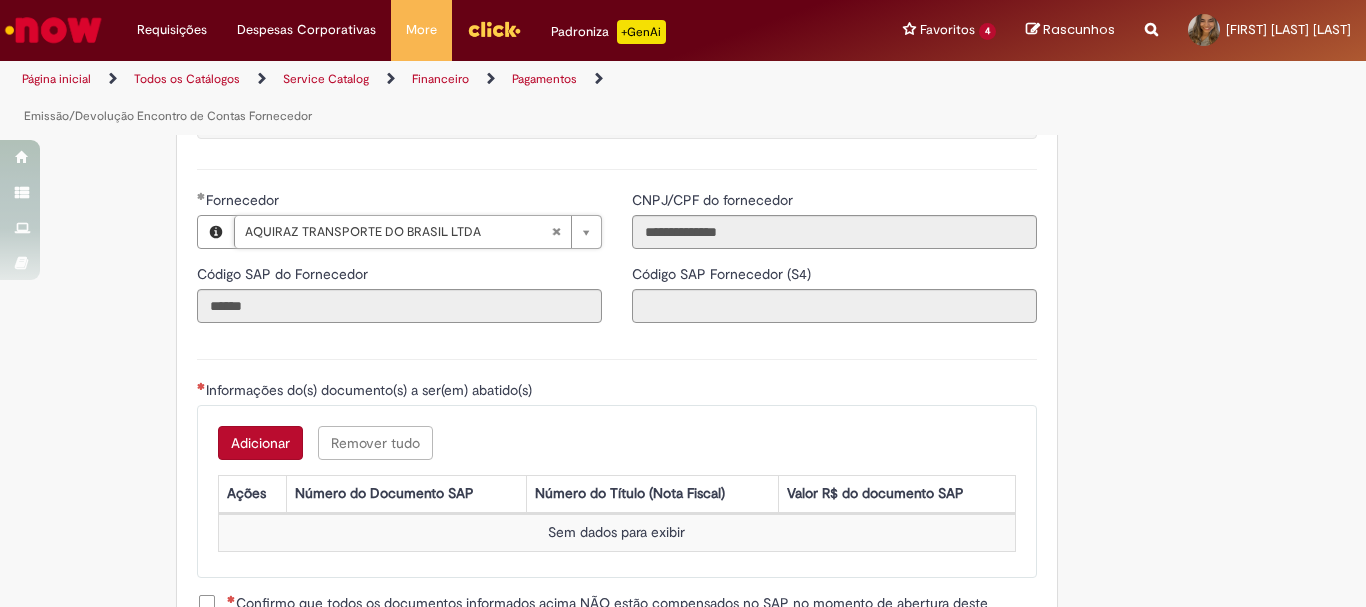 scroll, scrollTop: 2573, scrollLeft: 0, axis: vertical 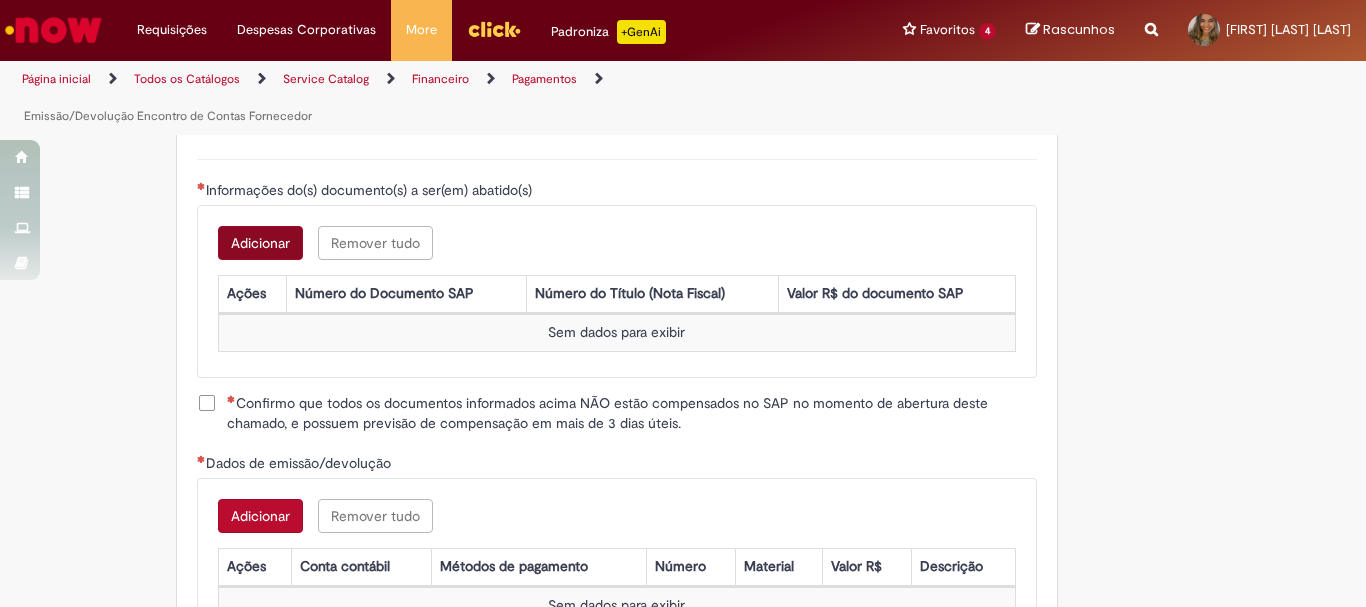 type on "**********" 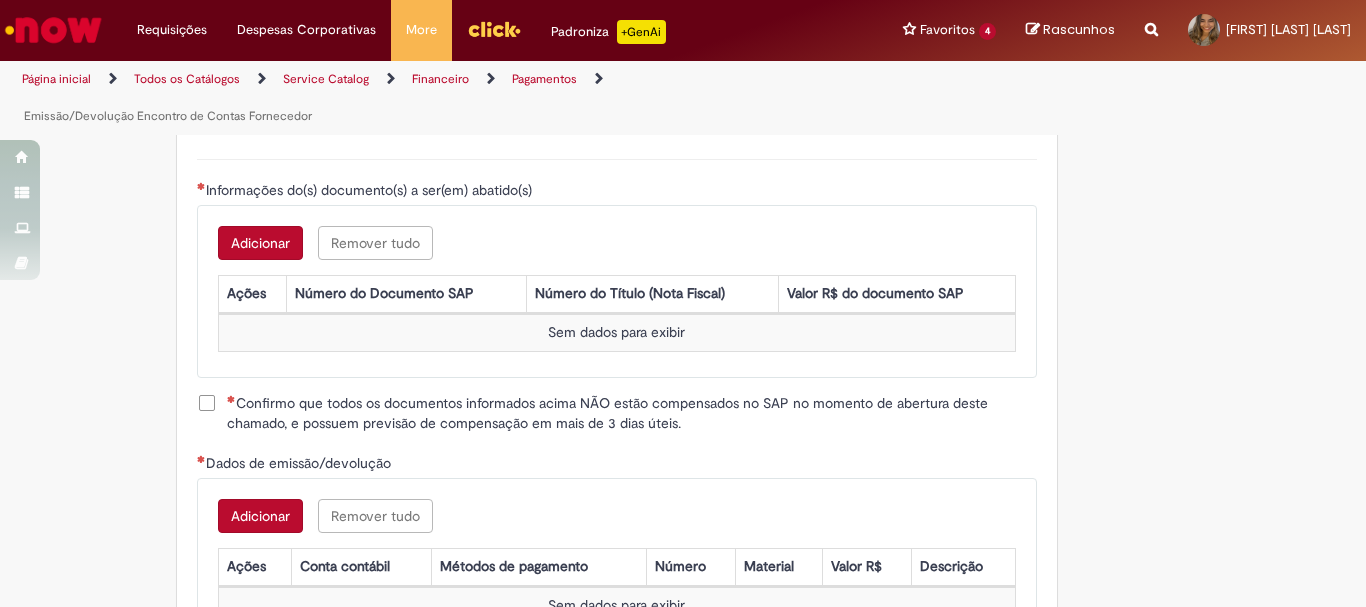 click on "Adicionar" at bounding box center (260, 243) 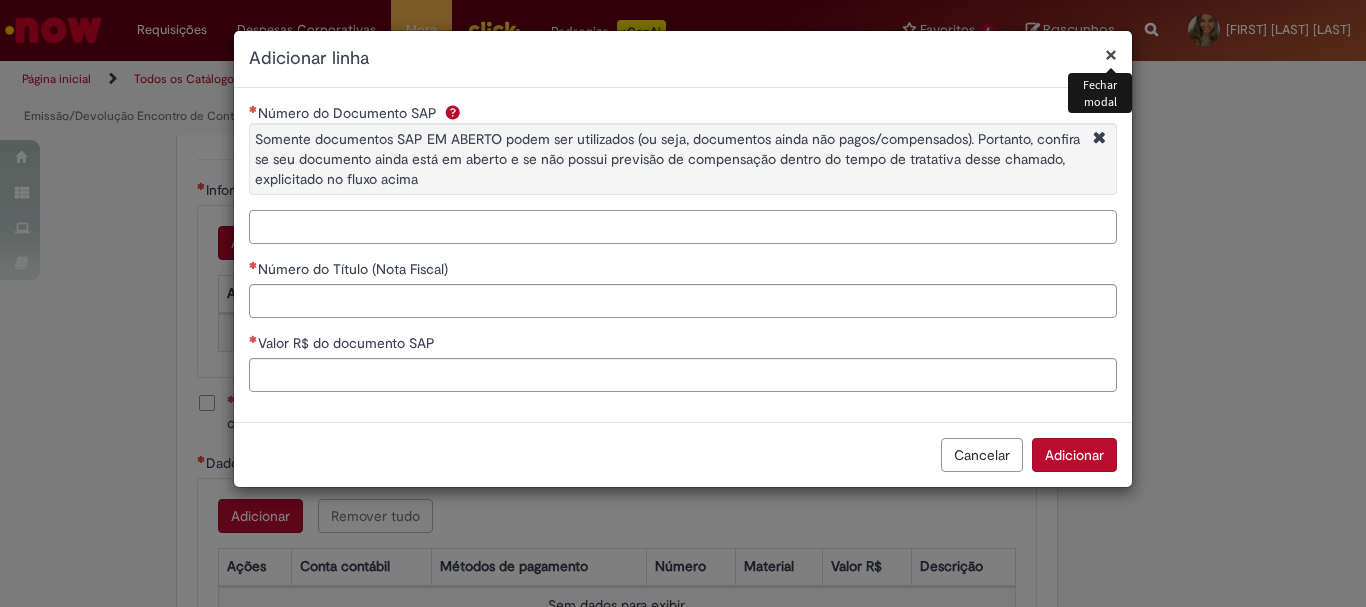 click on "Número do Documento SAP Somente documentos SAP EM ABERTO podem ser utilizados (ou seja, documentos ainda não pagos/compensados). Portanto, confira se seu documento ainda está em aberto e se não possui previsão de compensação dentro do tempo de tratativa desse chamado, explicitado no fluxo acima" at bounding box center [683, 227] 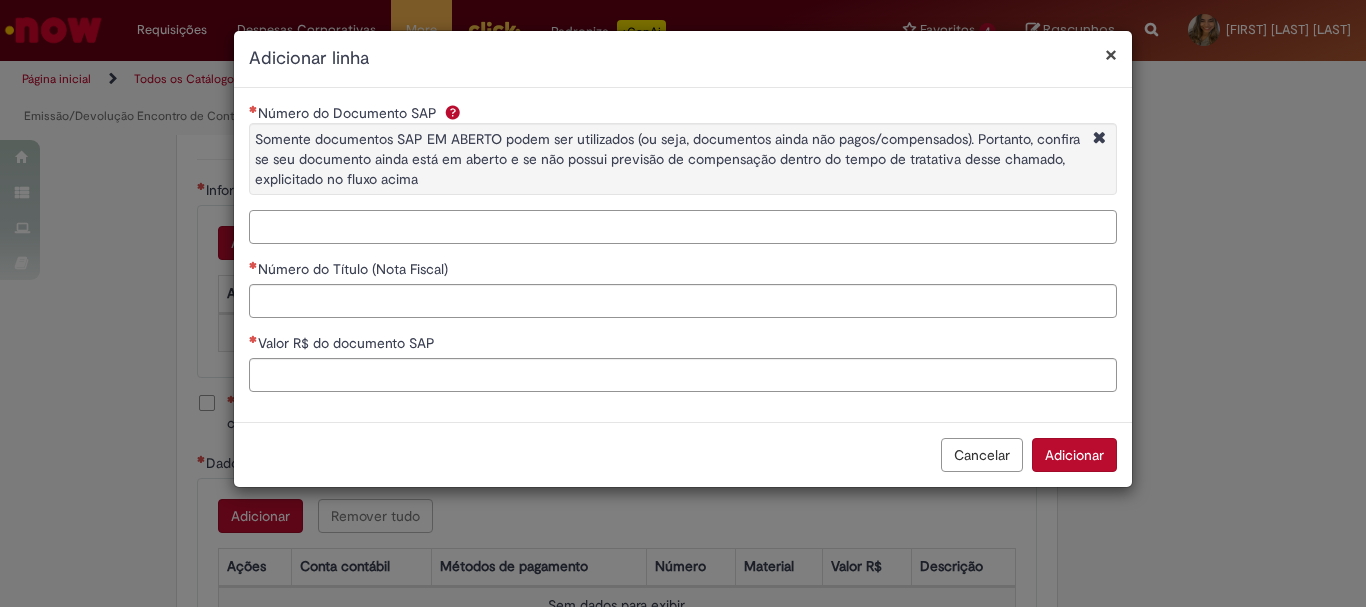 paste on "**********" 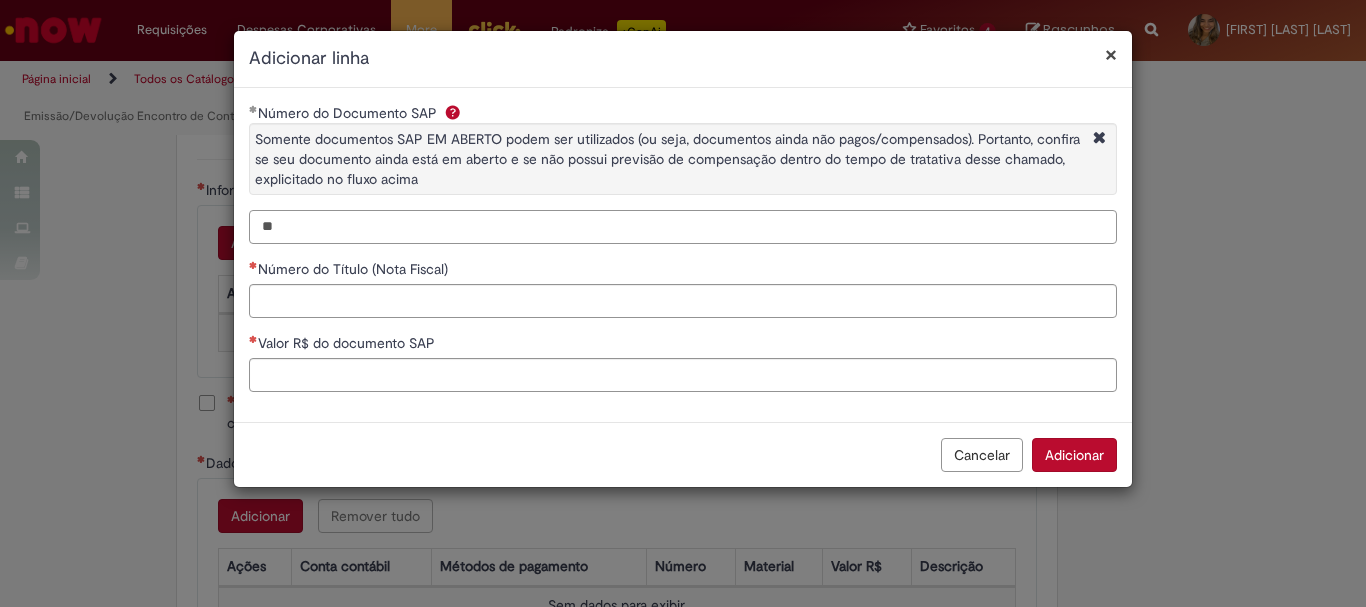 type on "*" 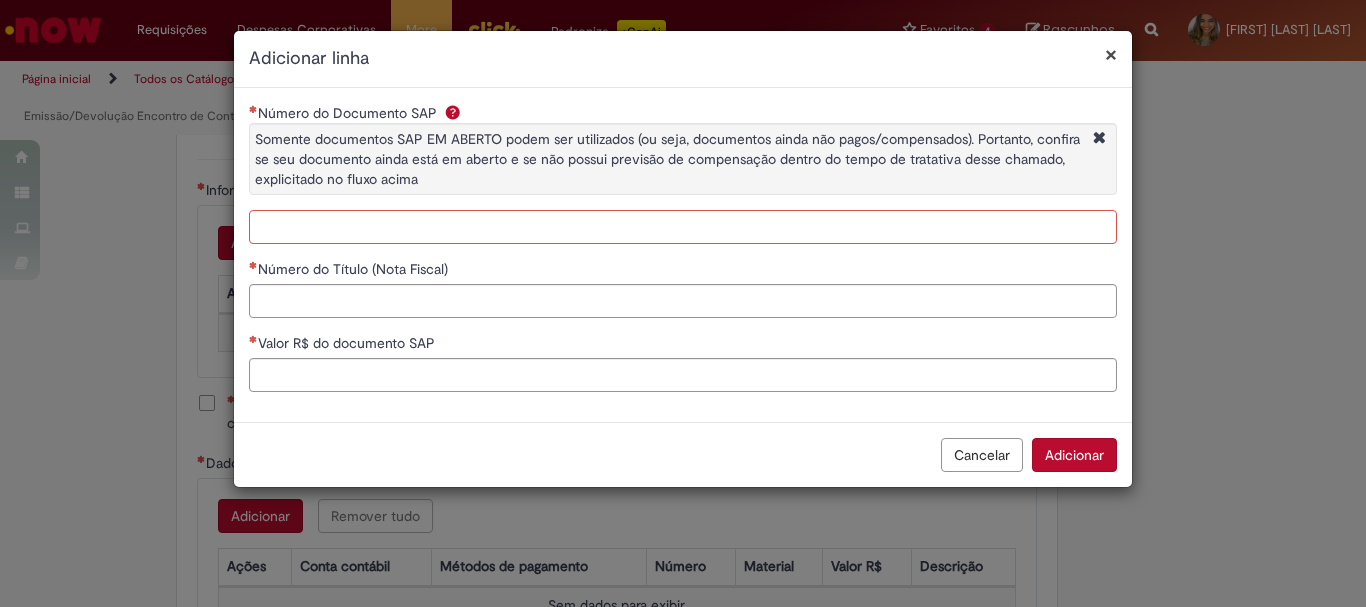 paste on "**********" 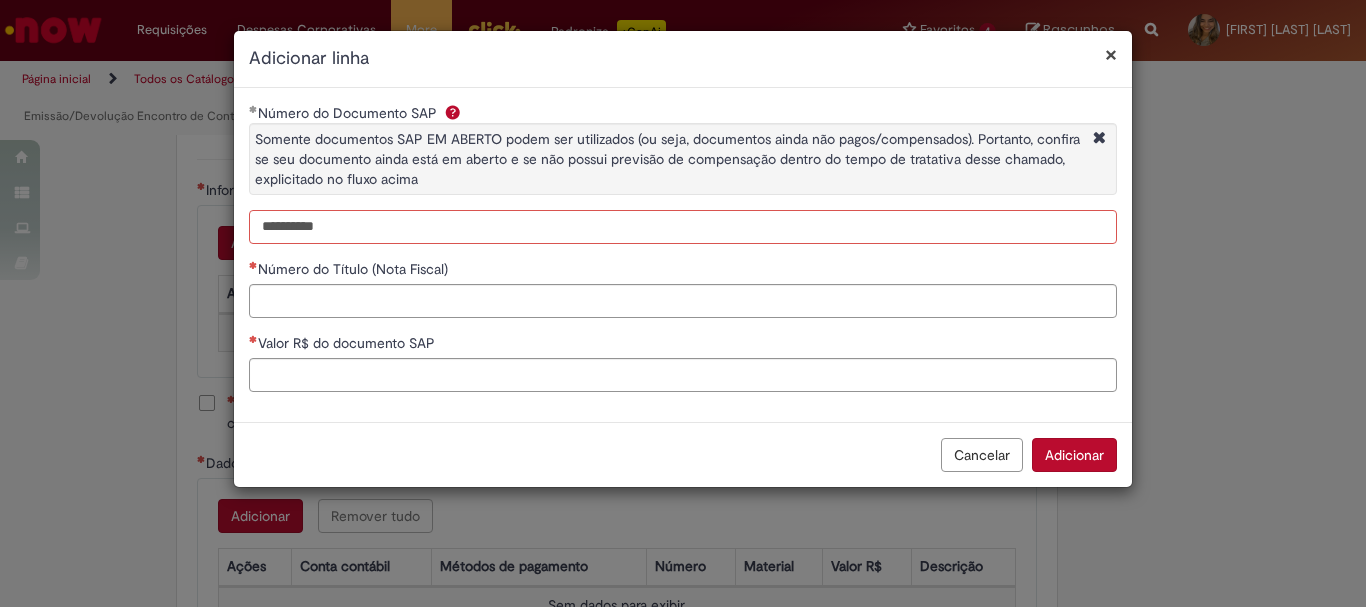 type on "**********" 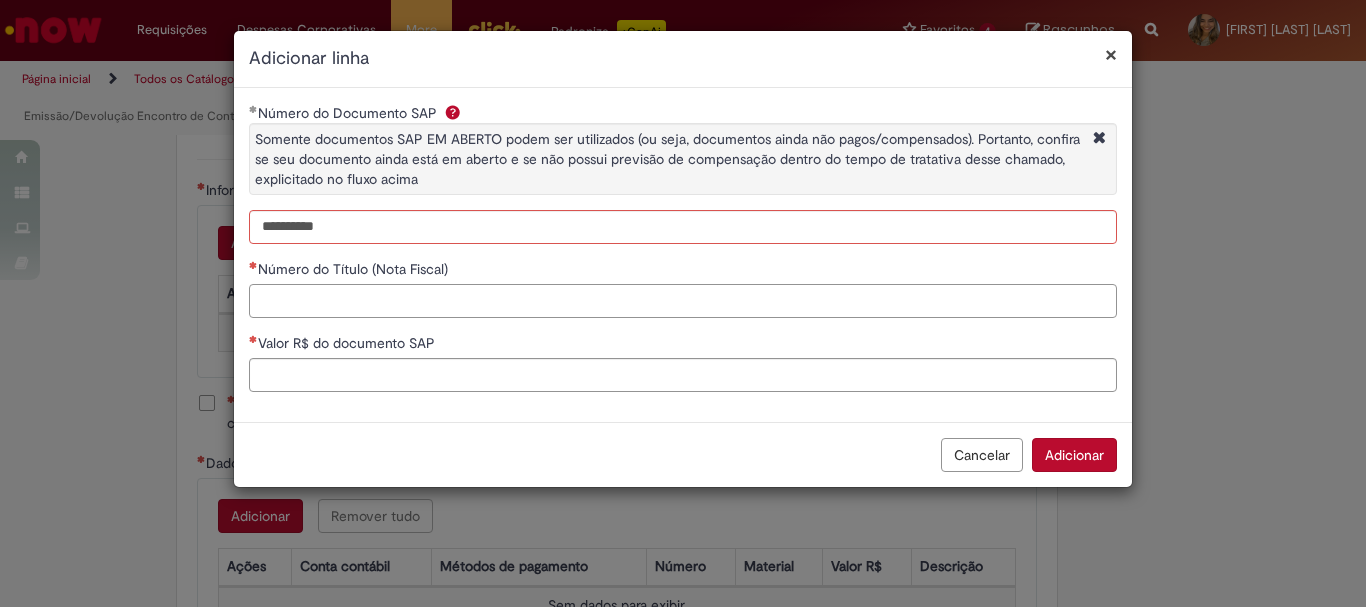 click on "Número do Título (Nota Fiscal)" at bounding box center (683, 301) 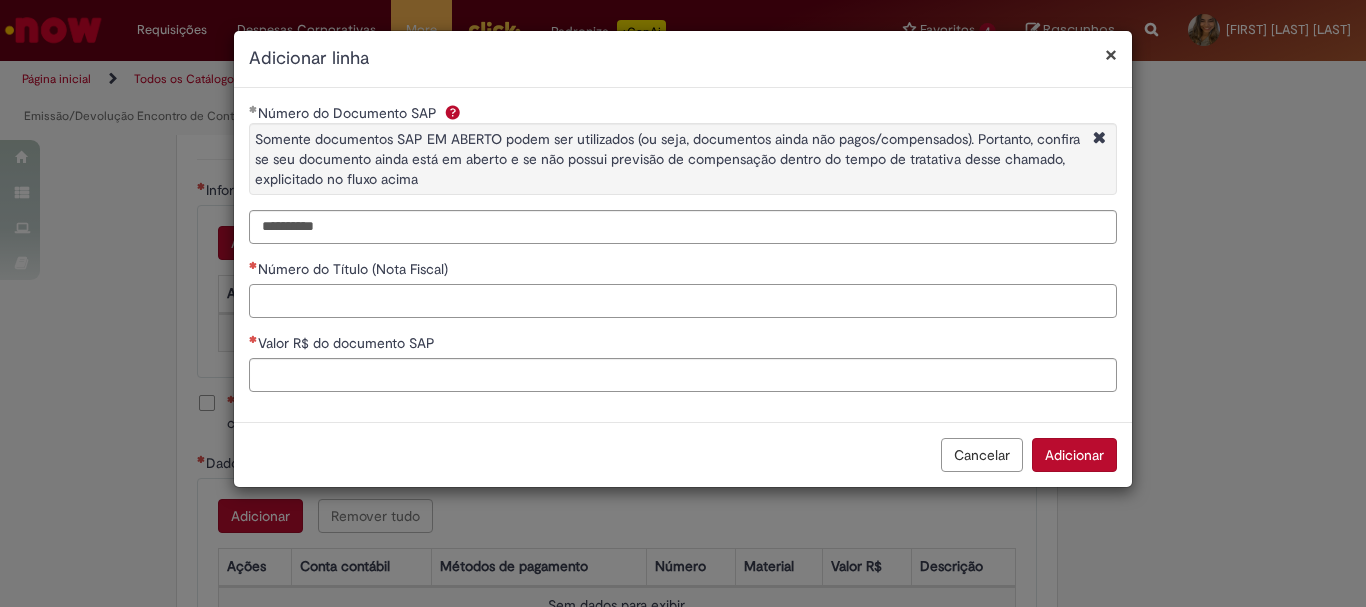 paste on "********" 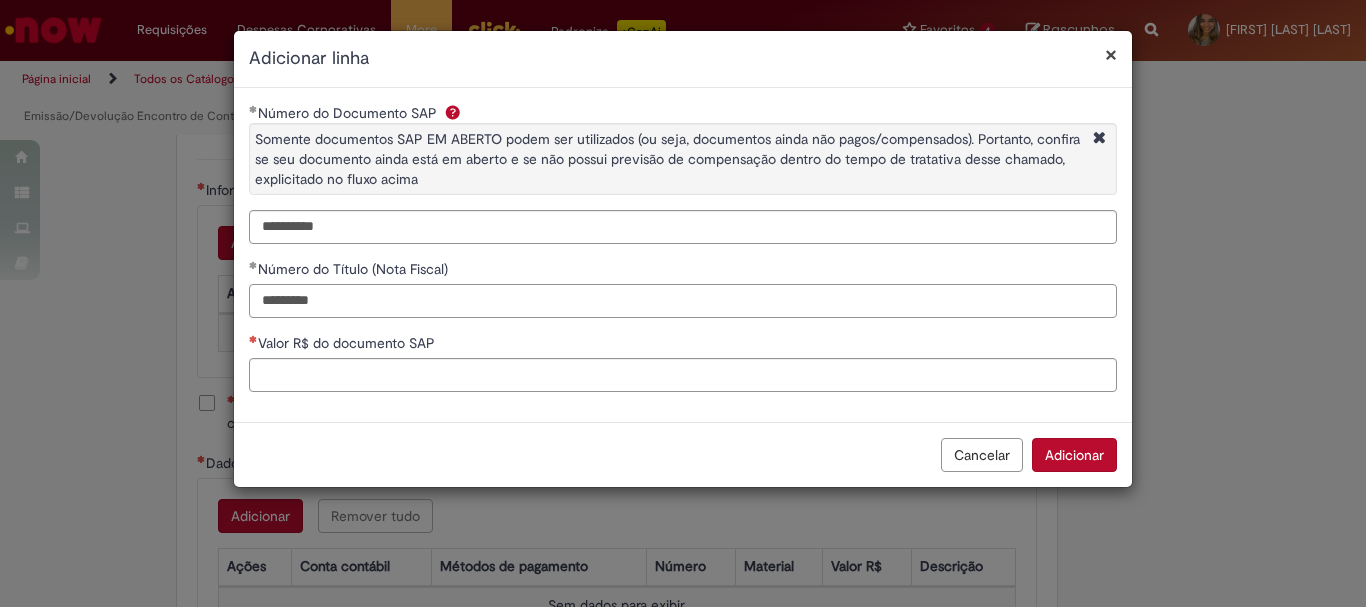 drag, startPoint x: 352, startPoint y: 291, endPoint x: 180, endPoint y: 284, distance: 172.14238 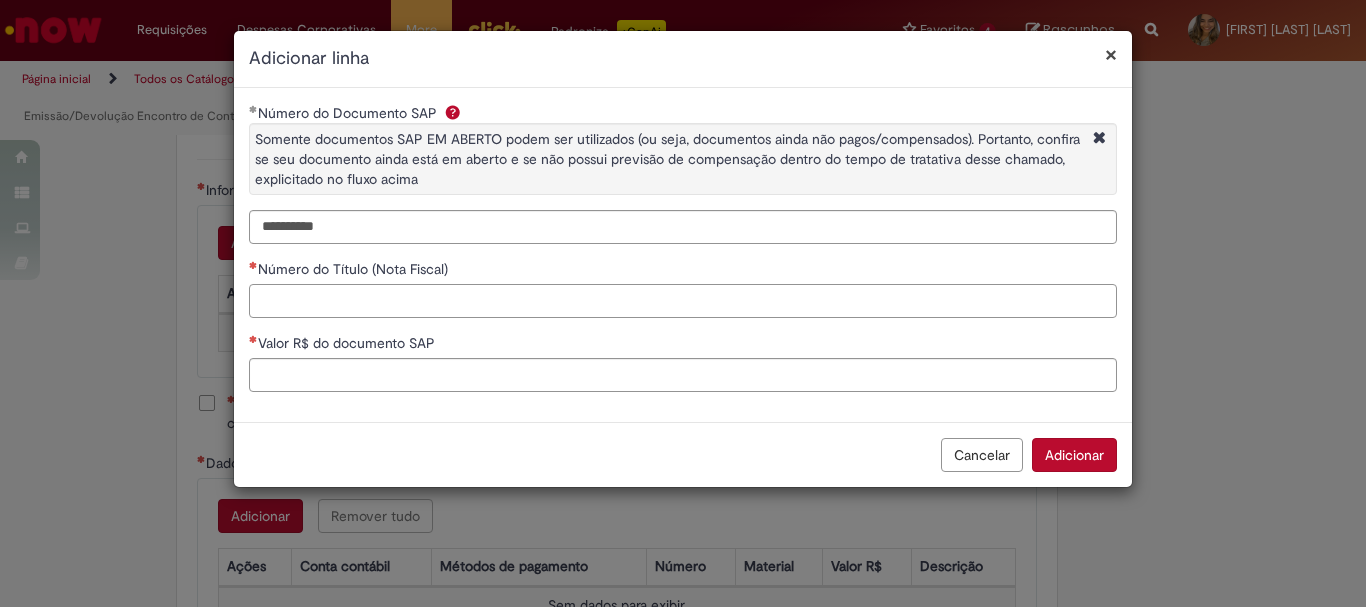 paste on "***" 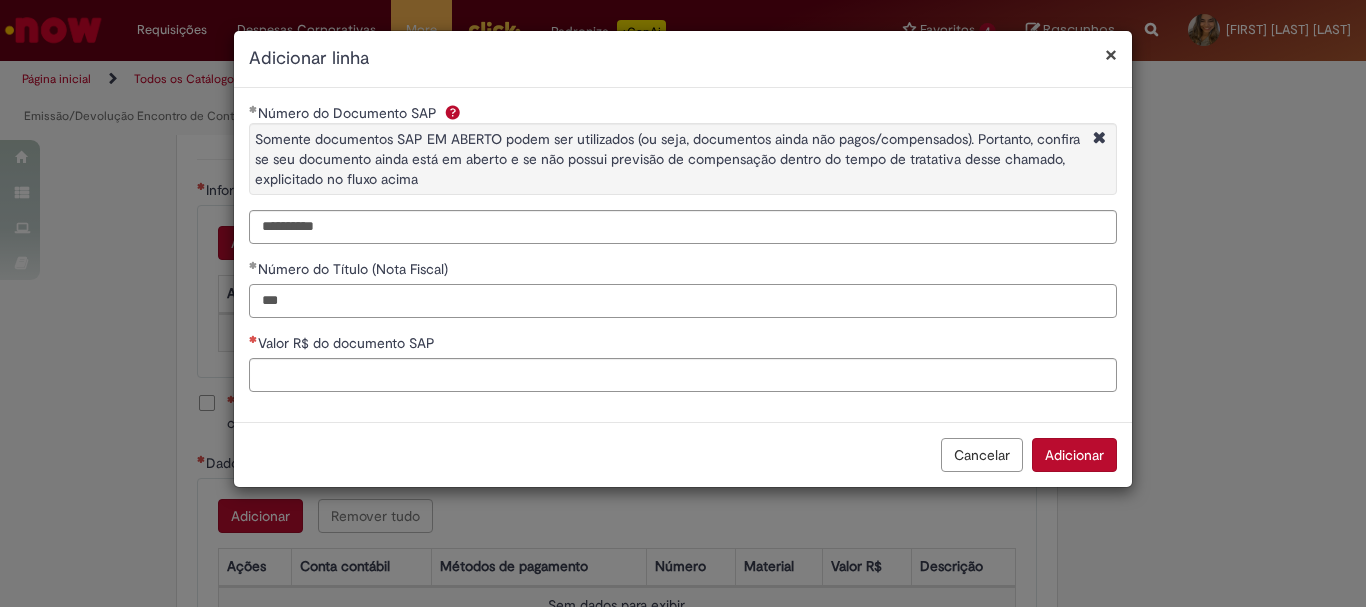 type on "***" 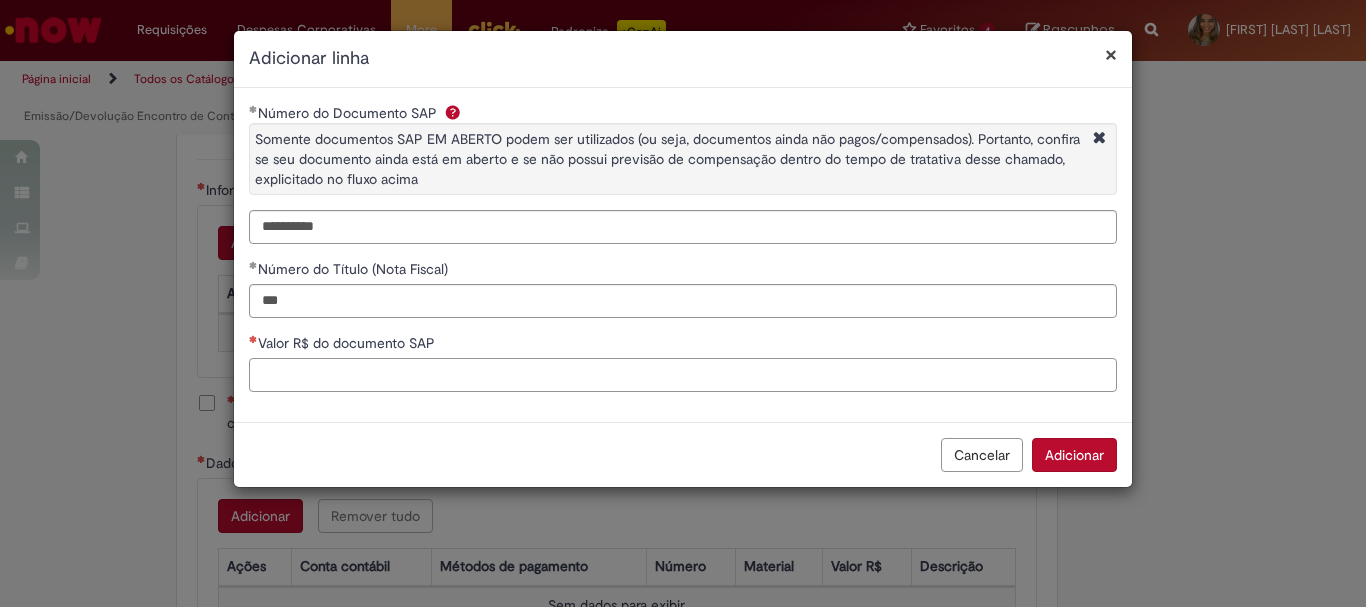 click on "Valor R$ do documento SAP" at bounding box center [683, 375] 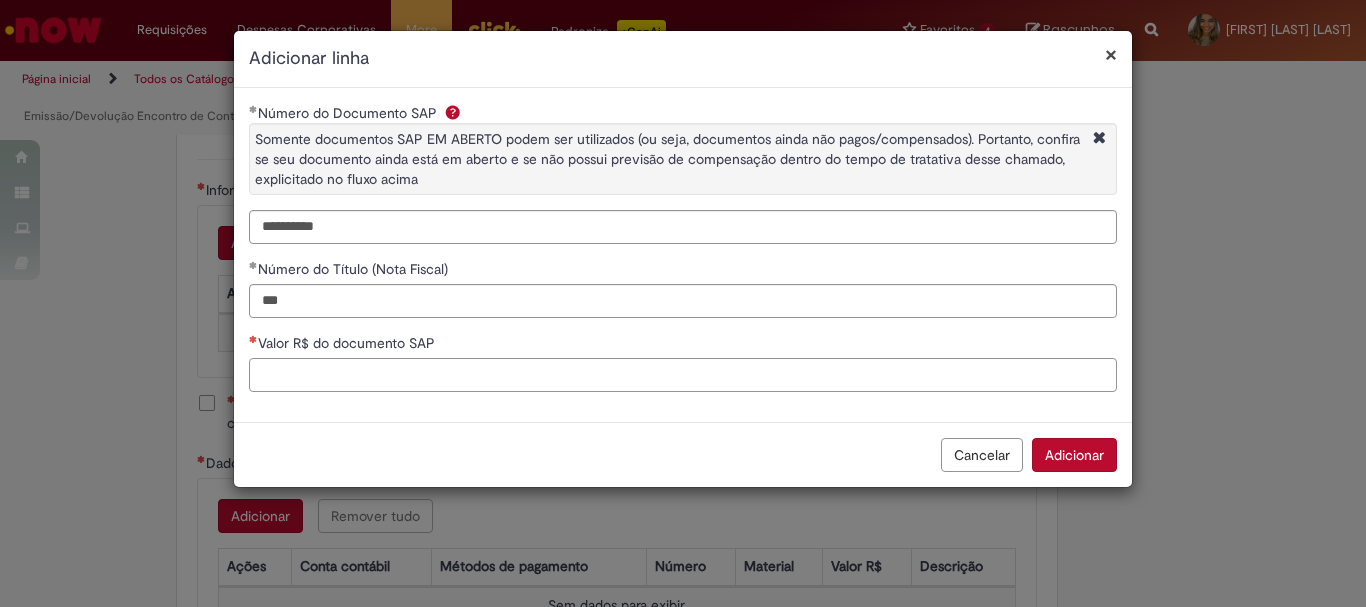 paste on "********" 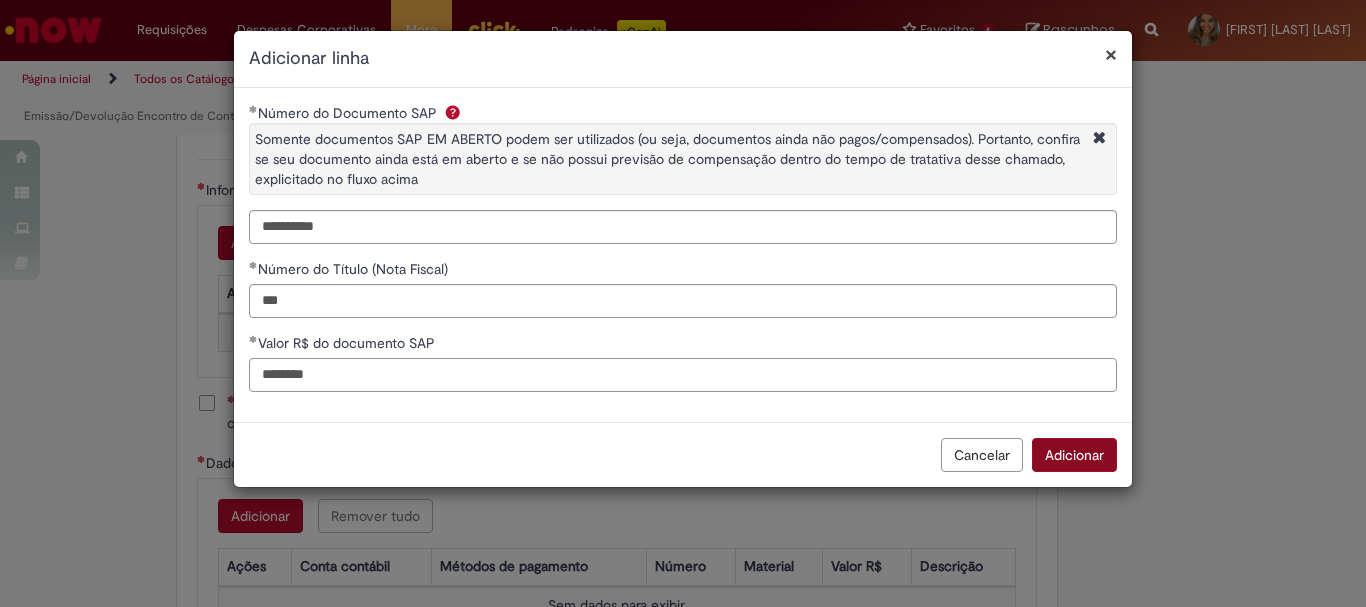 type on "********" 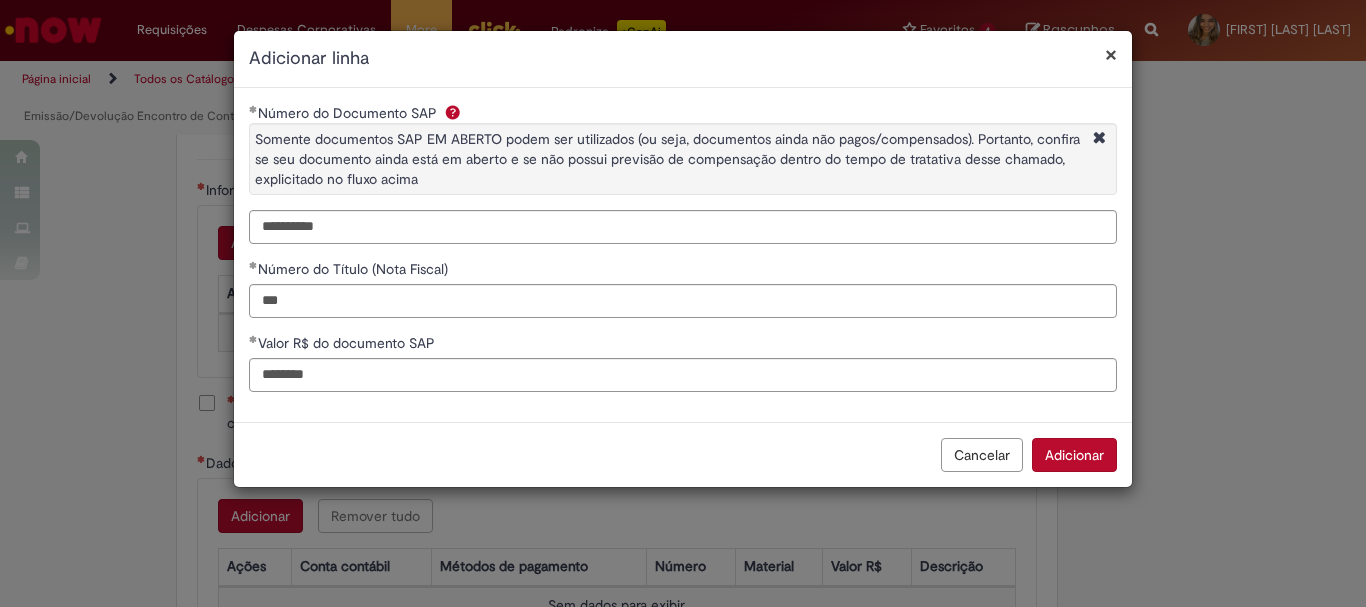 click on "Adicionar" at bounding box center [1074, 455] 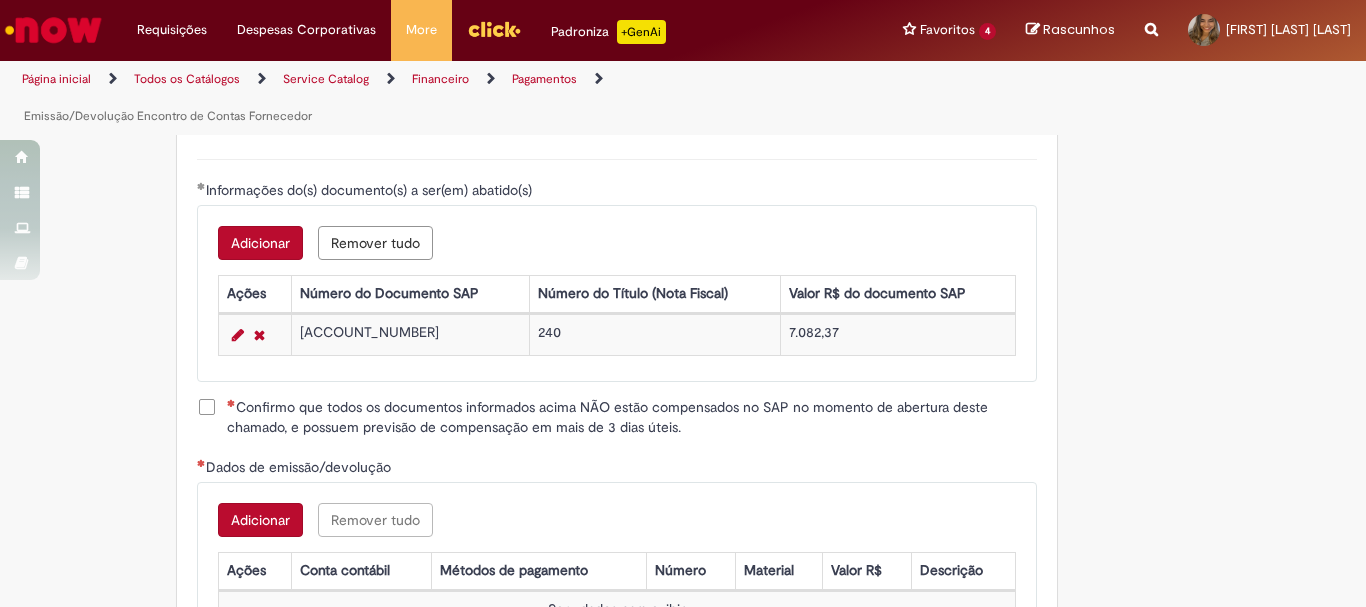 click on "Adicionar" at bounding box center (260, 243) 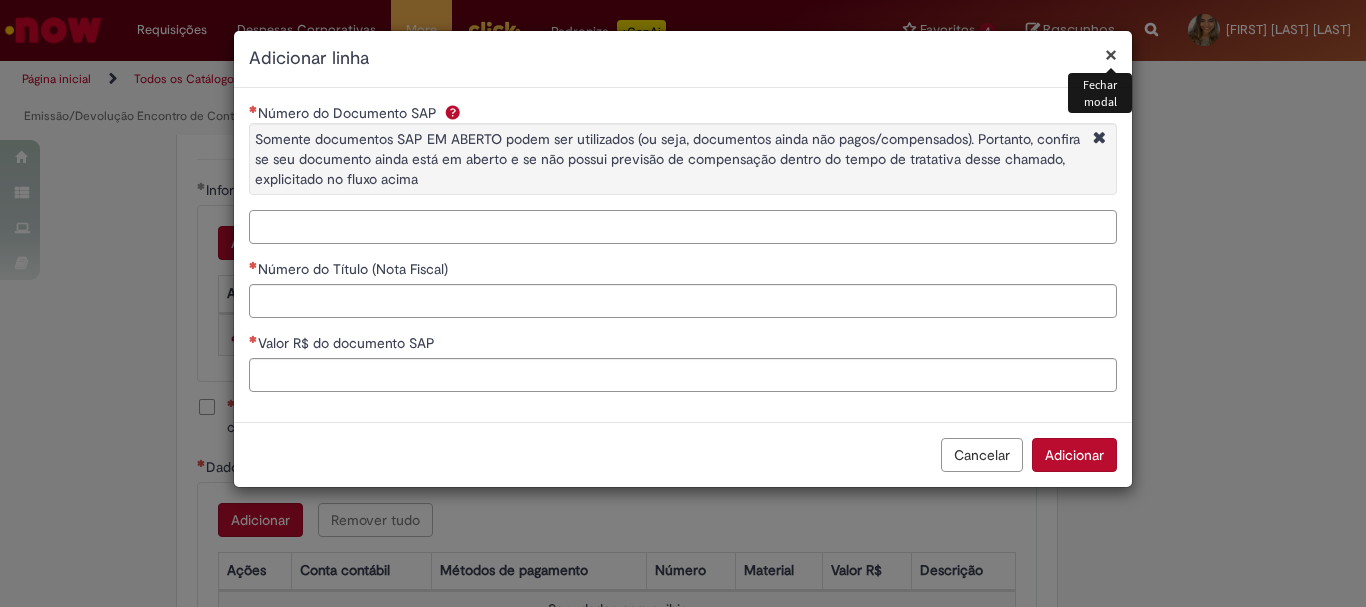 click on "Número do Documento SAP Somente documentos SAP EM ABERTO podem ser utilizados (ou seja, documentos ainda não pagos/compensados). Portanto, confira se seu documento ainda está em aberto e se não possui previsão de compensação dentro do tempo de tratativa desse chamado, explicitado no fluxo acima" at bounding box center [683, 227] 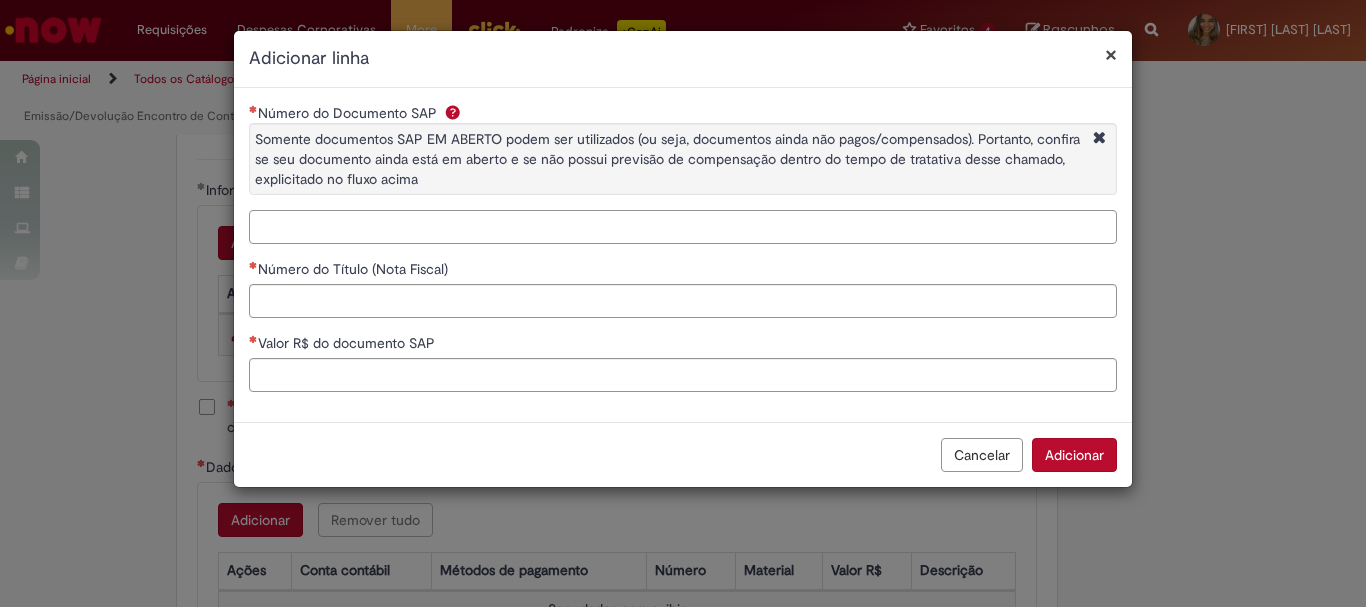 paste on "**********" 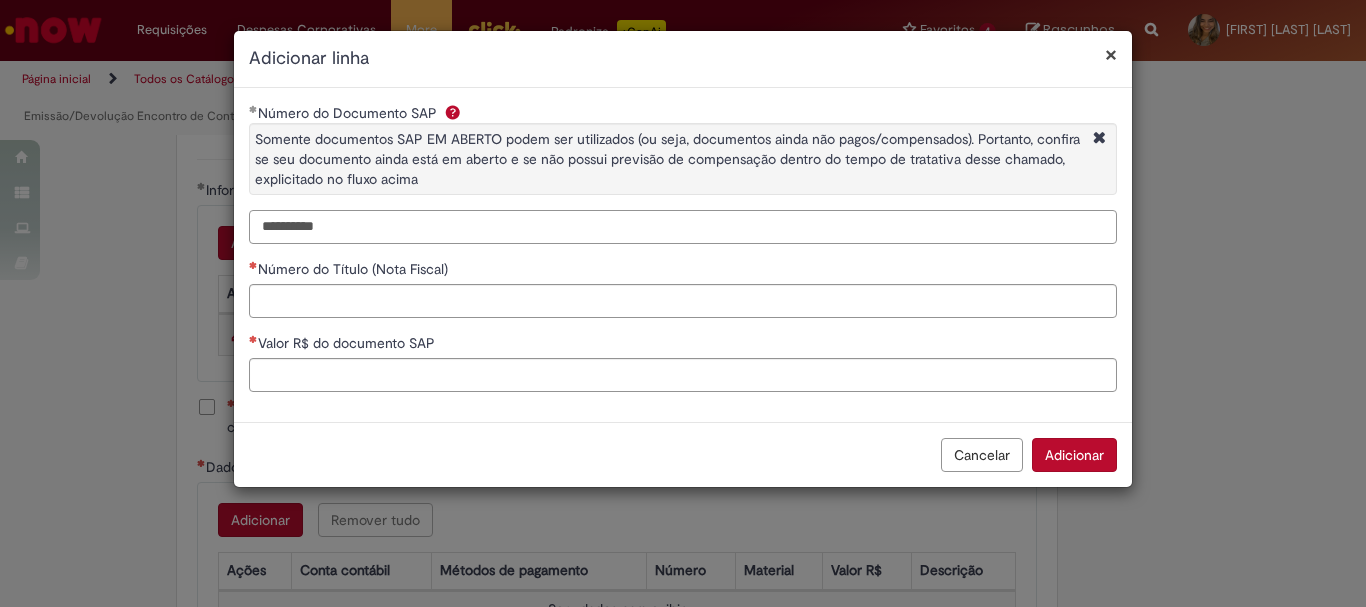 type on "**********" 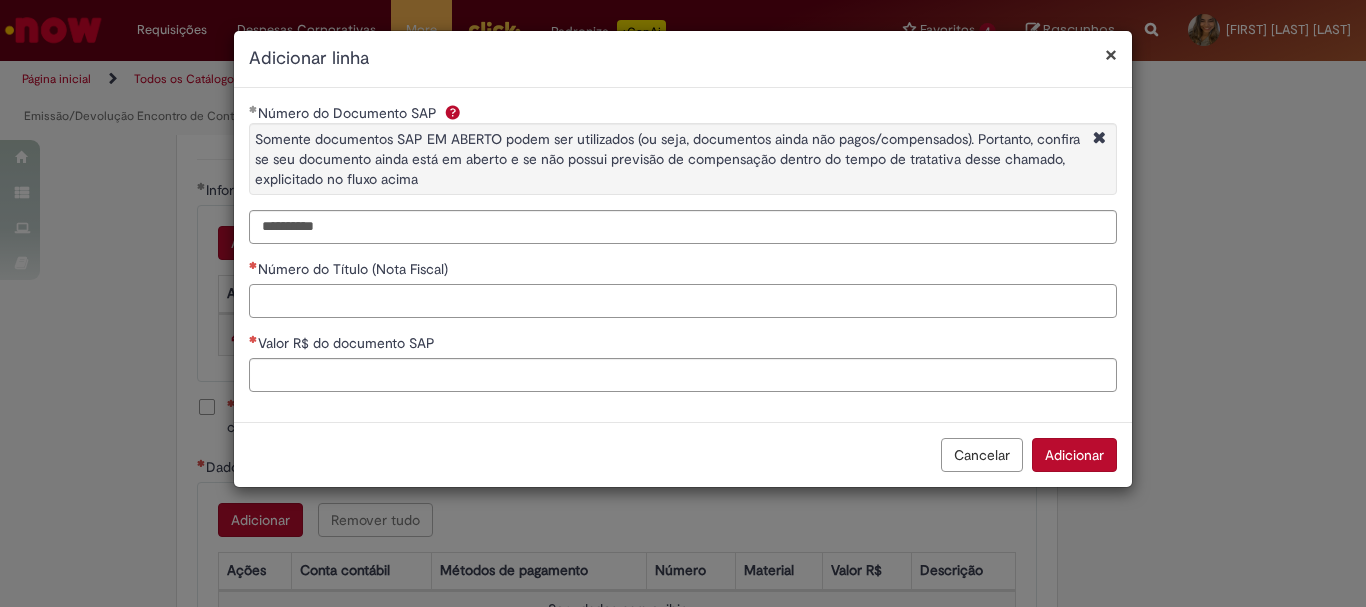 click on "Número do Título (Nota Fiscal)" at bounding box center (683, 301) 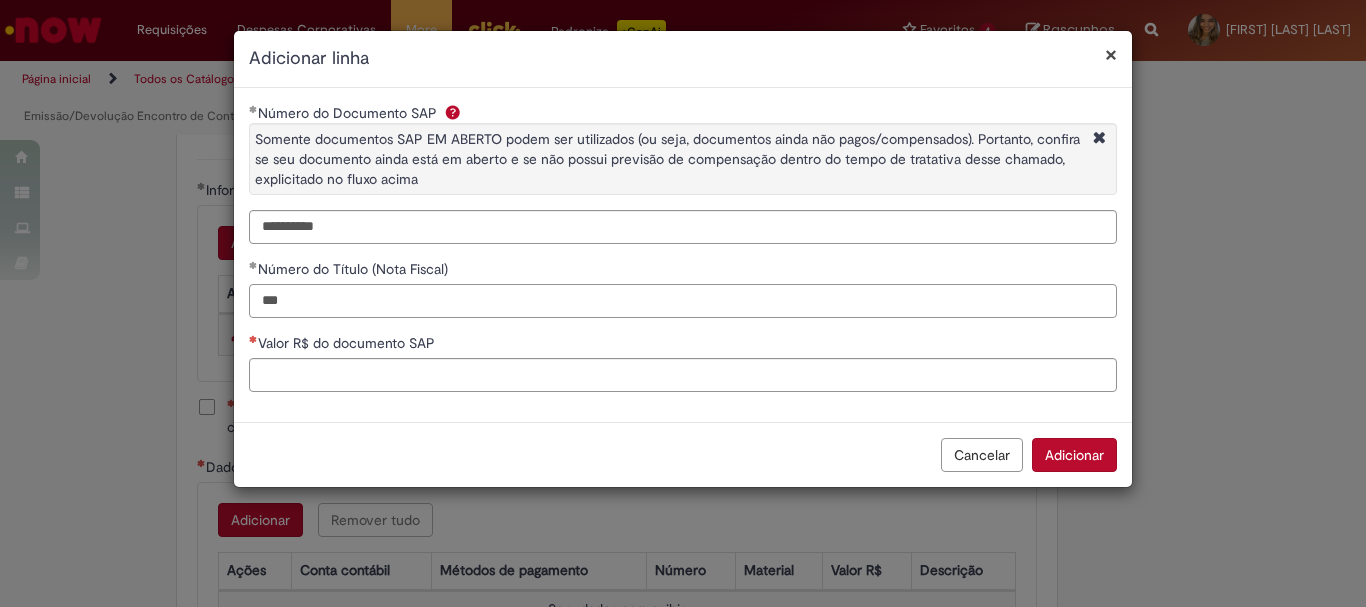 type on "***" 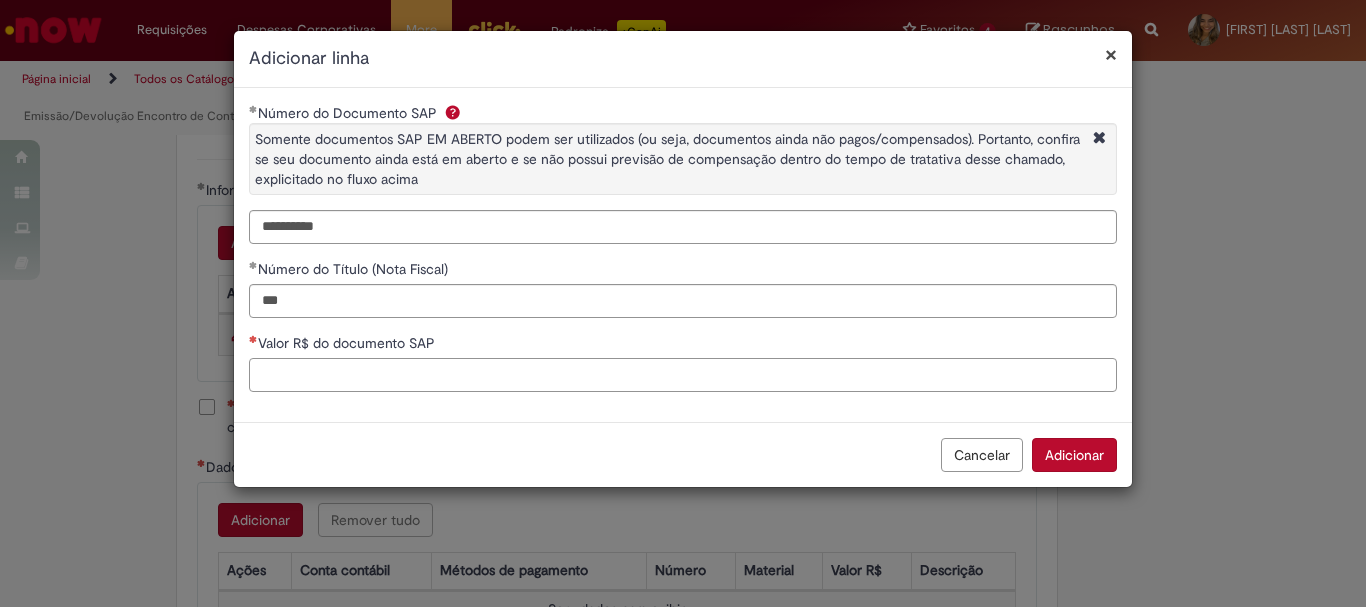 click on "Valor R$ do documento SAP" at bounding box center [683, 375] 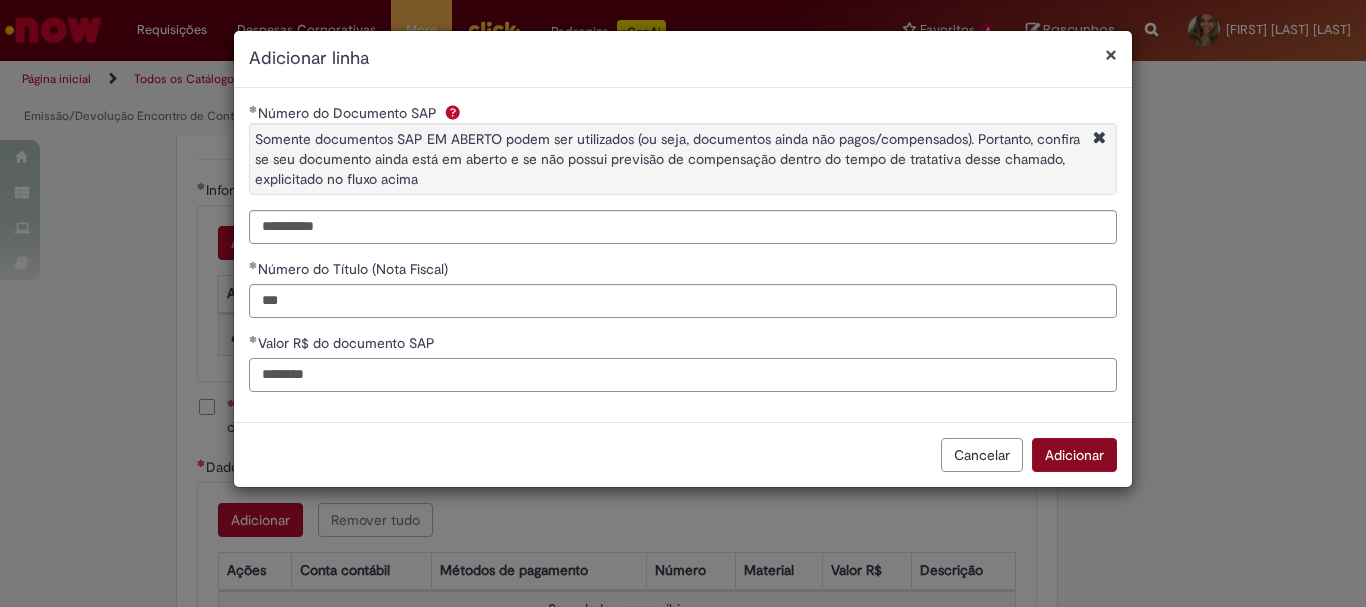 type on "********" 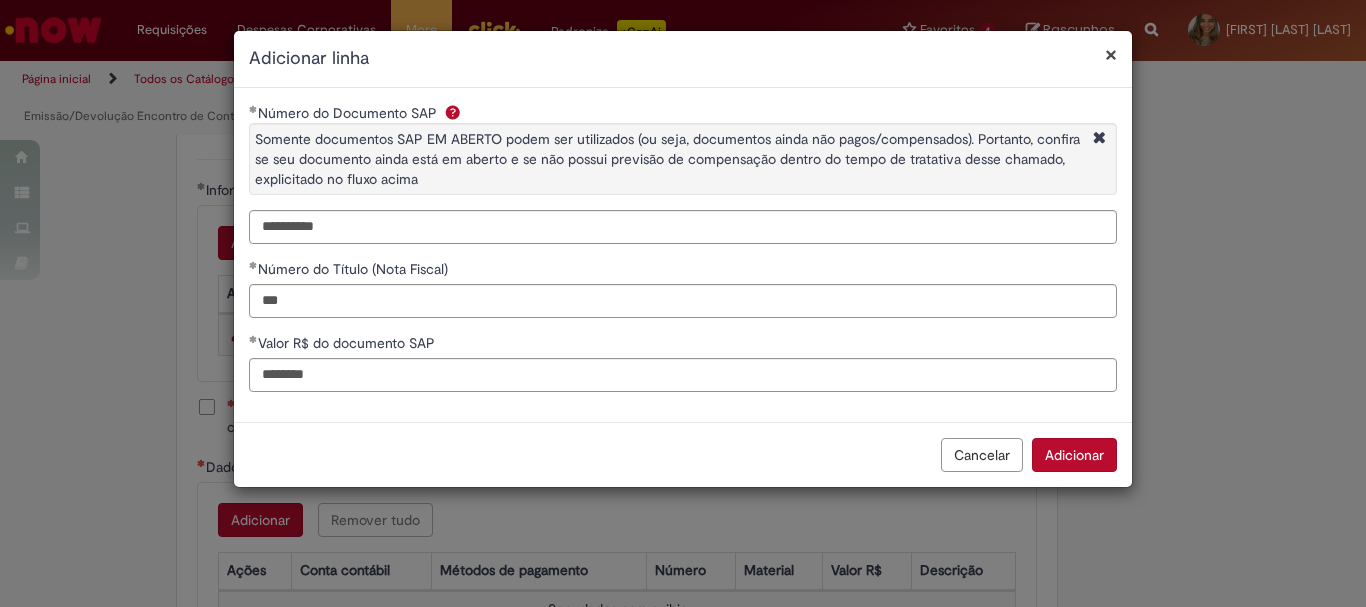 click on "Adicionar" at bounding box center (1074, 455) 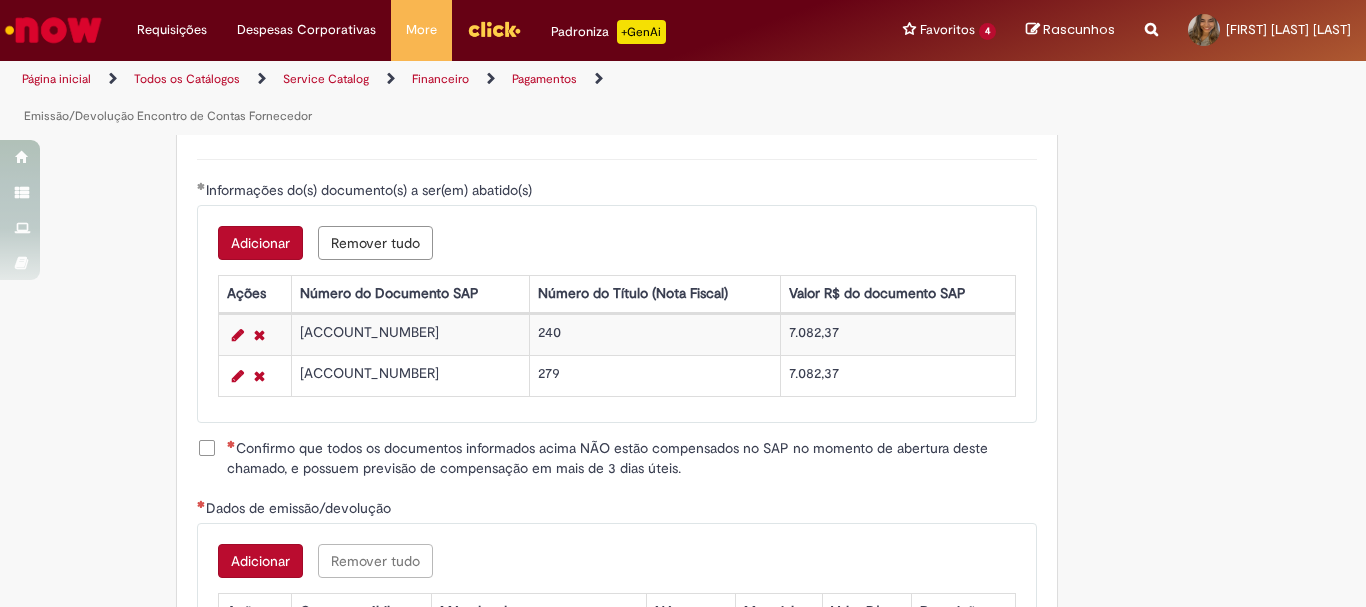 click on "Adicionar" at bounding box center [260, 243] 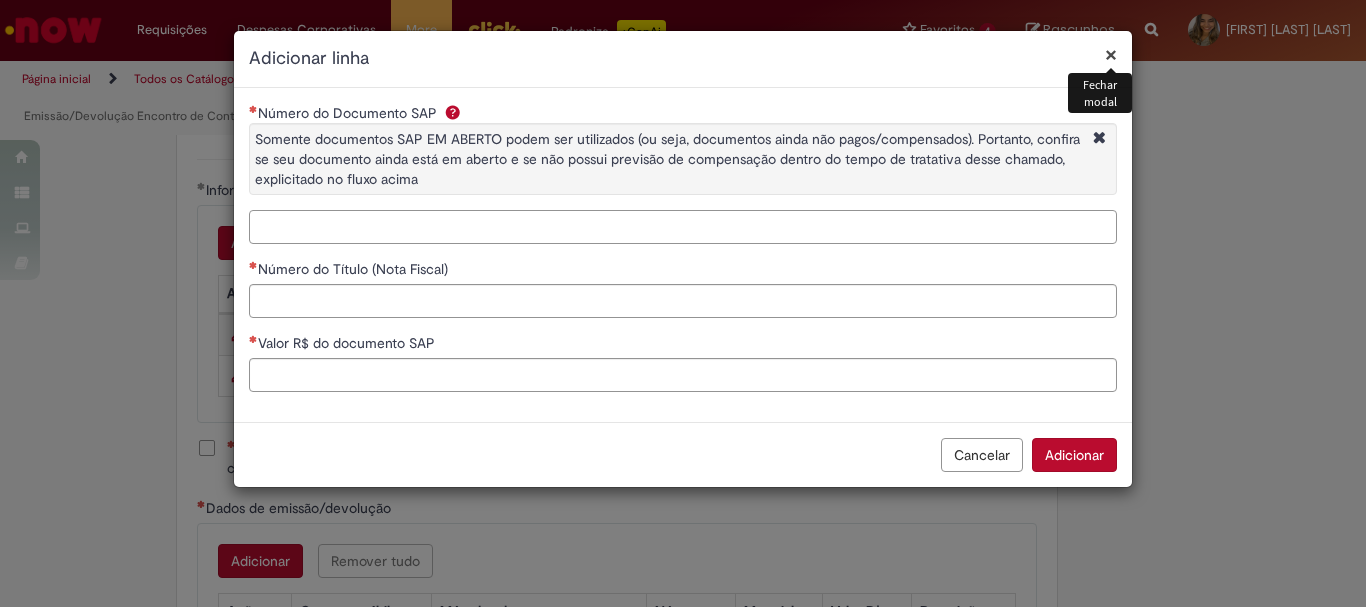 click on "Número do Documento SAP Somente documentos SAP EM ABERTO podem ser utilizados (ou seja, documentos ainda não pagos/compensados). Portanto, confira se seu documento ainda está em aberto e se não possui previsão de compensação dentro do tempo de tratativa desse chamado, explicitado no fluxo acima" at bounding box center [683, 227] 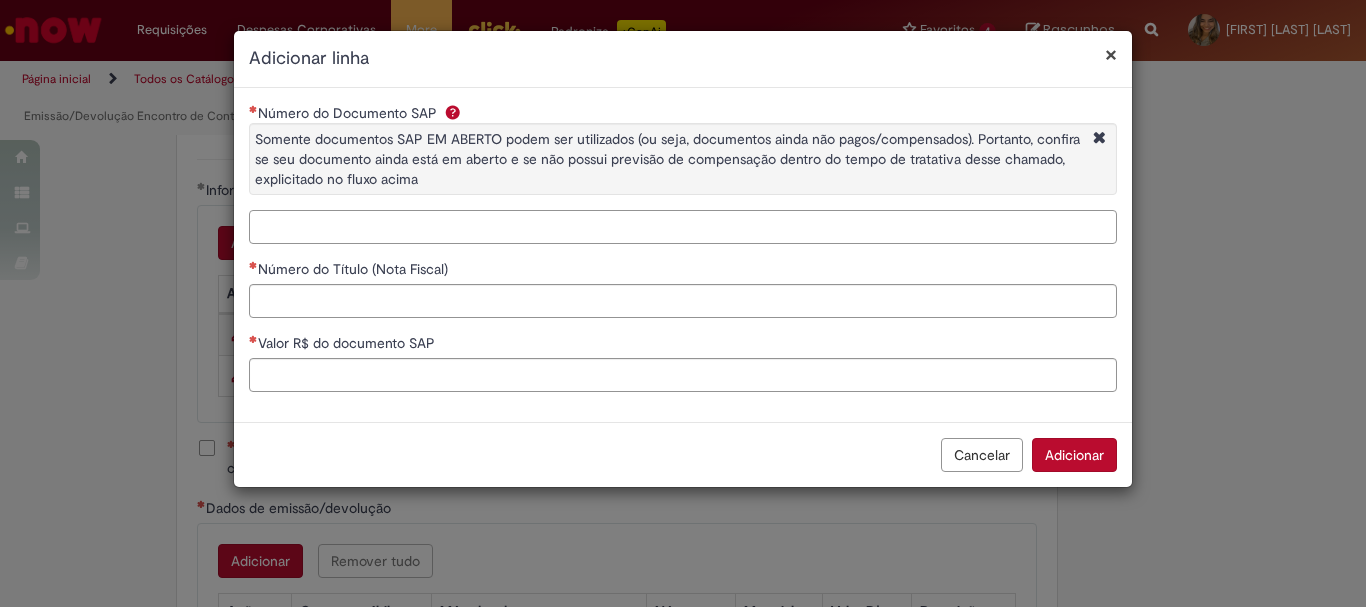 paste on "**********" 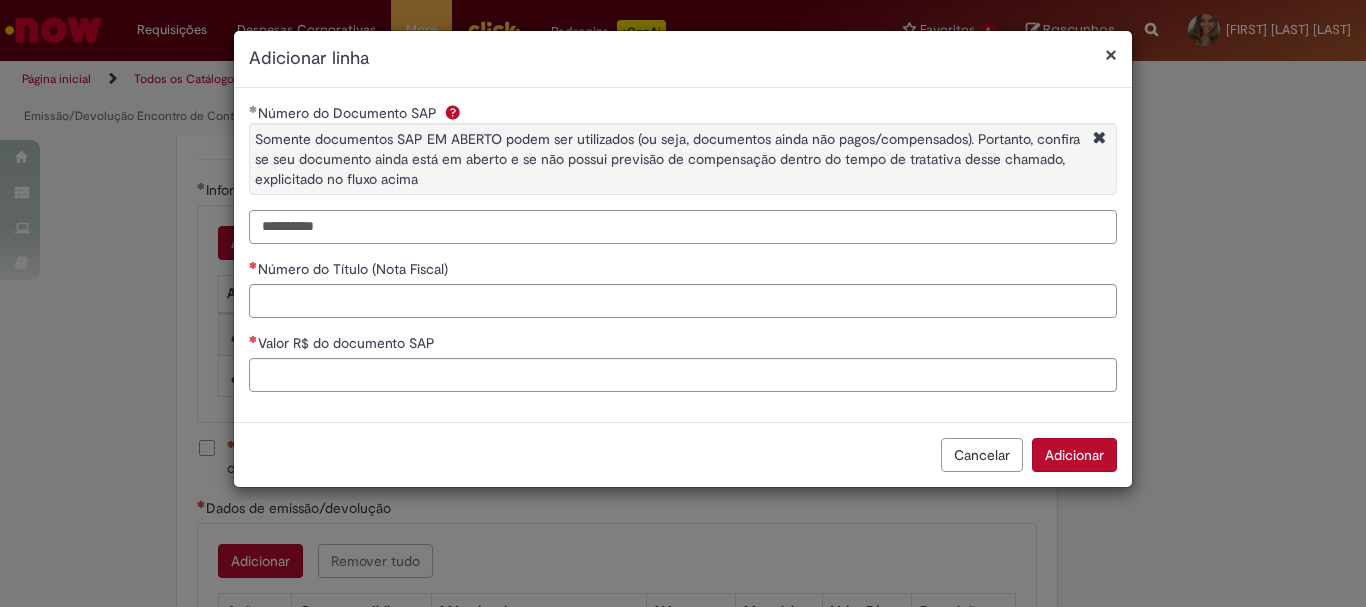 type on "**********" 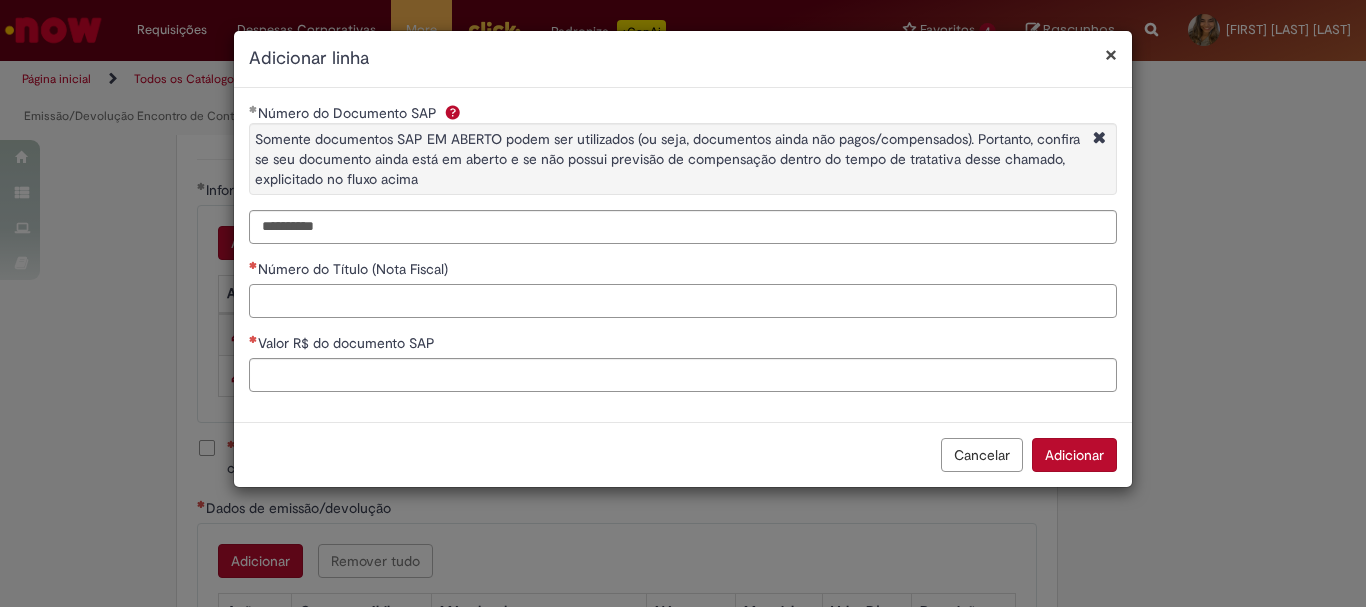 click on "Número do Título (Nota Fiscal)" at bounding box center (683, 301) 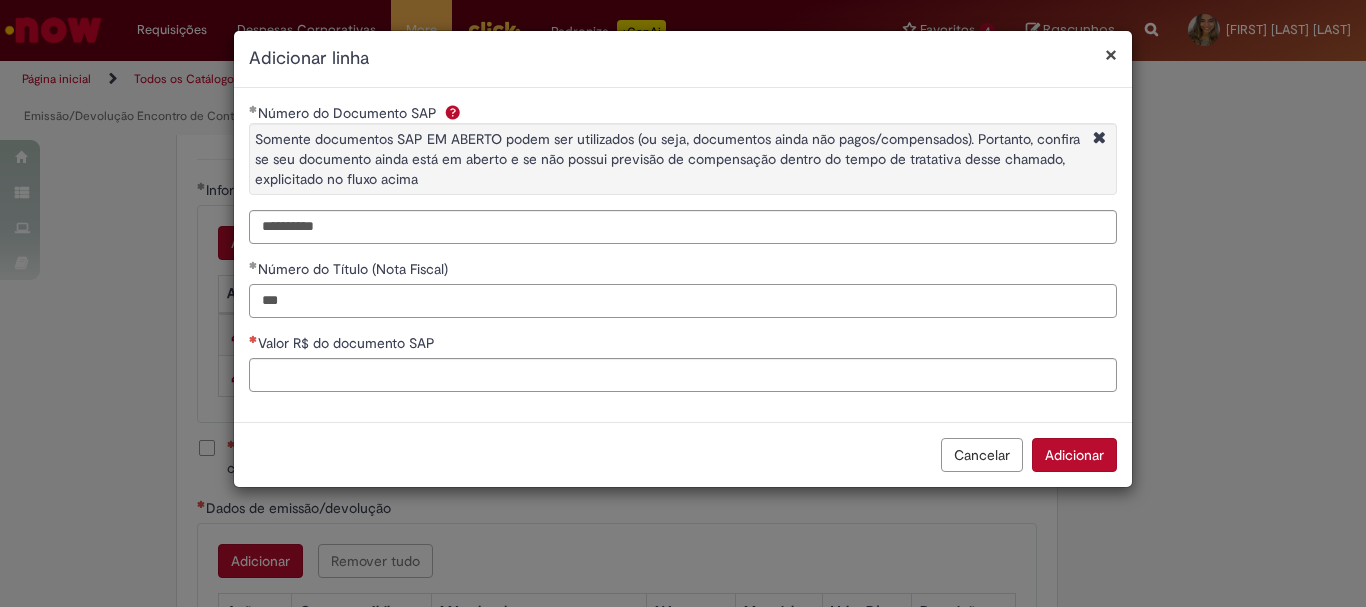 type on "***" 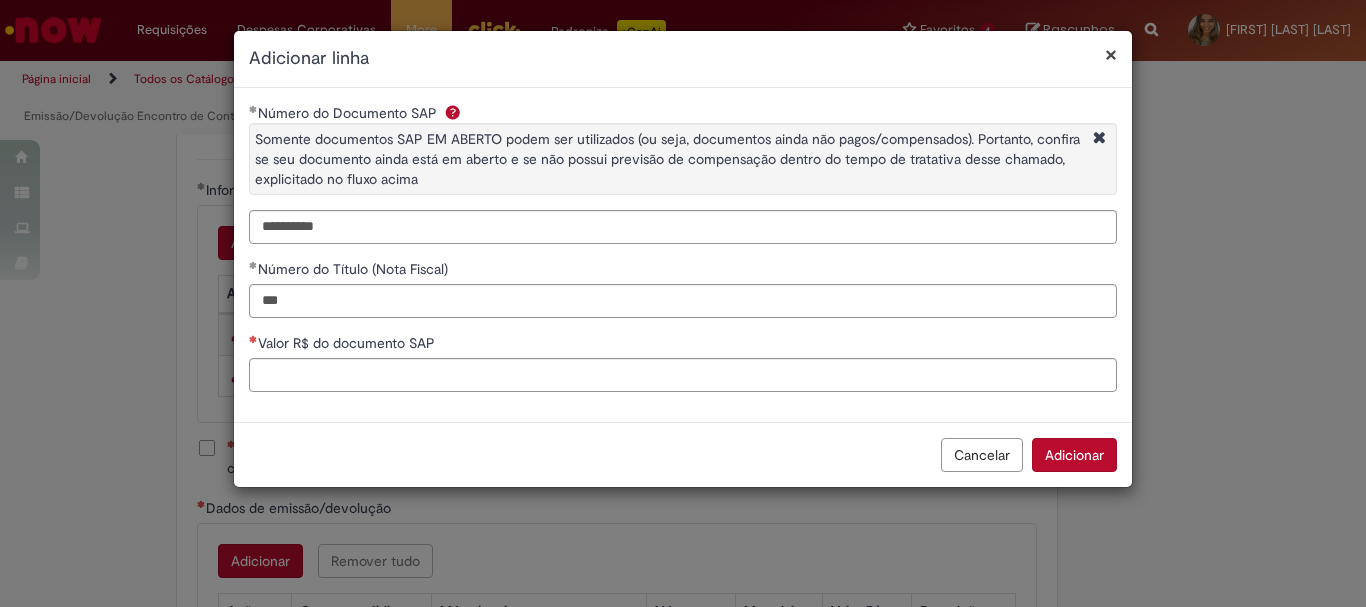 click on "**********" at bounding box center [683, 255] 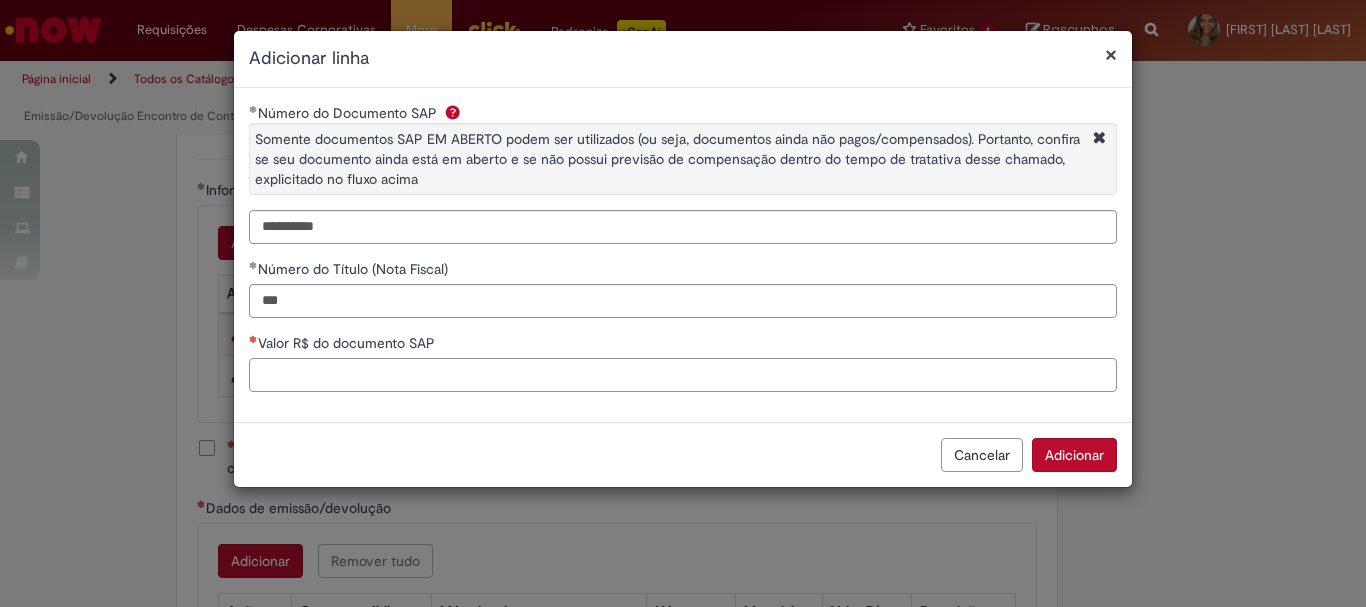 click on "Valor R$ do documento SAP" at bounding box center [683, 375] 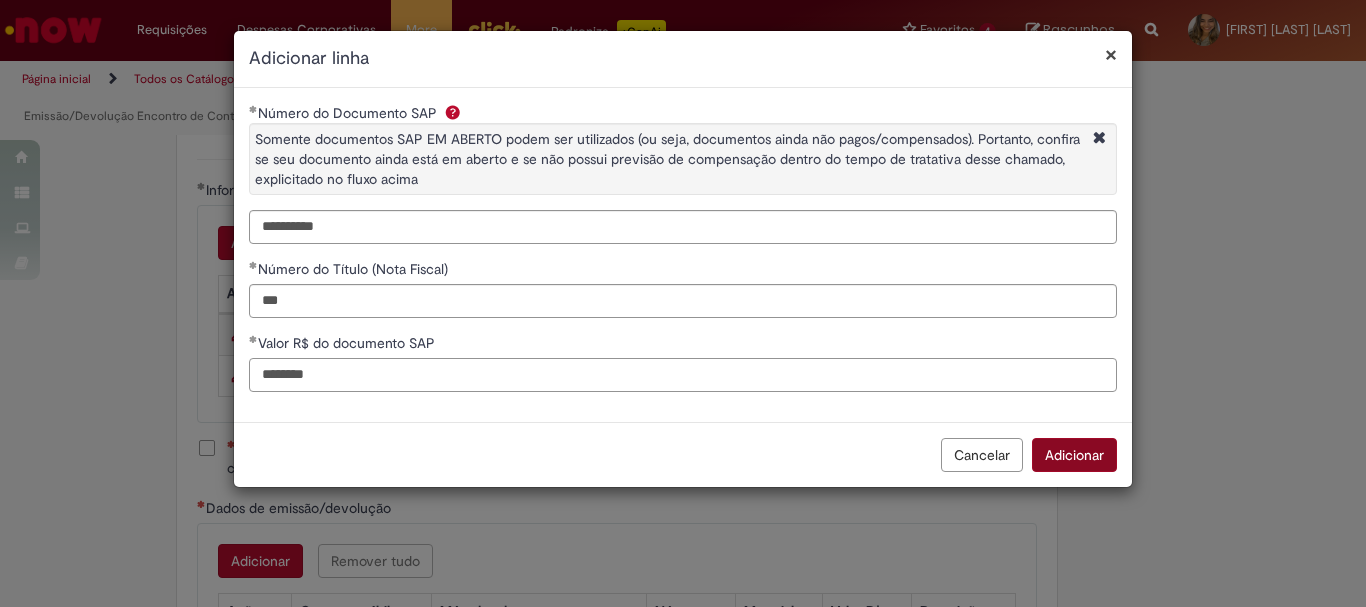 type on "********" 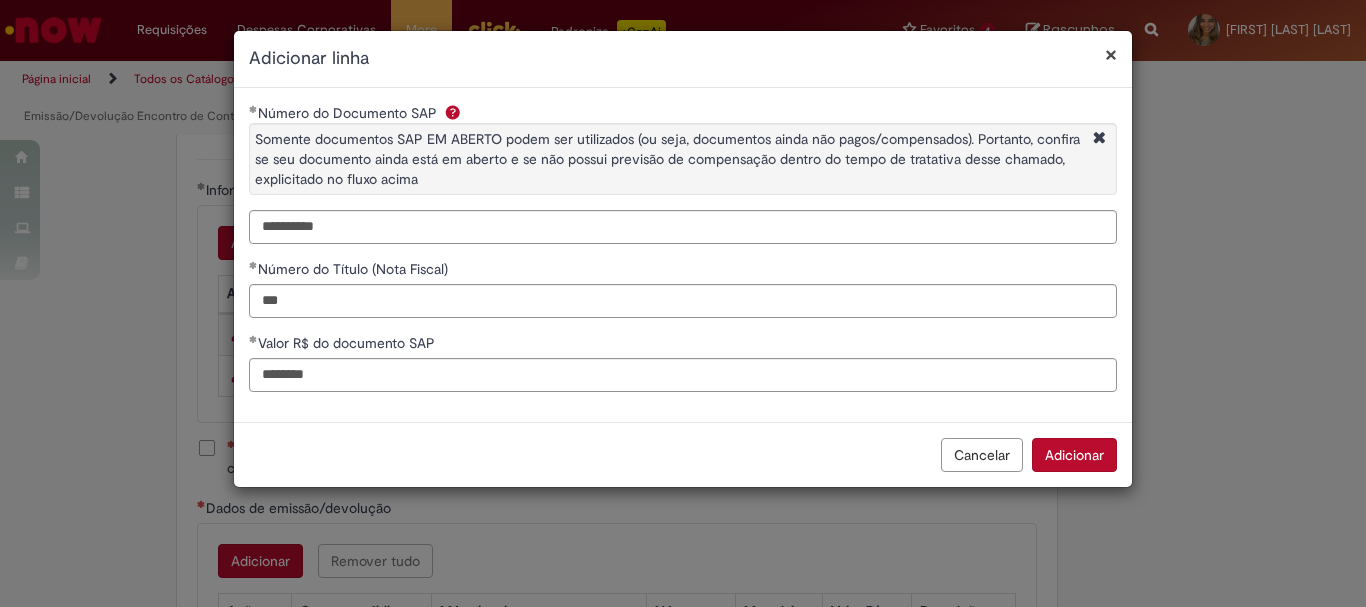 click on "Adicionar" at bounding box center [1074, 455] 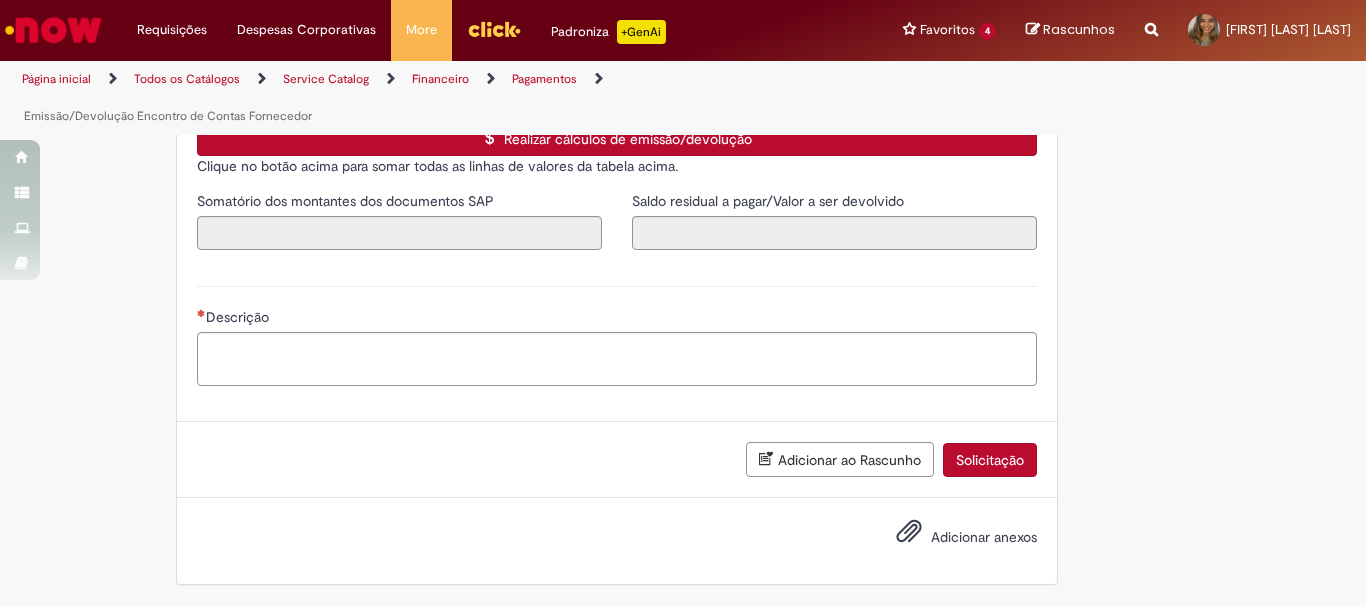 scroll, scrollTop: 2906, scrollLeft: 0, axis: vertical 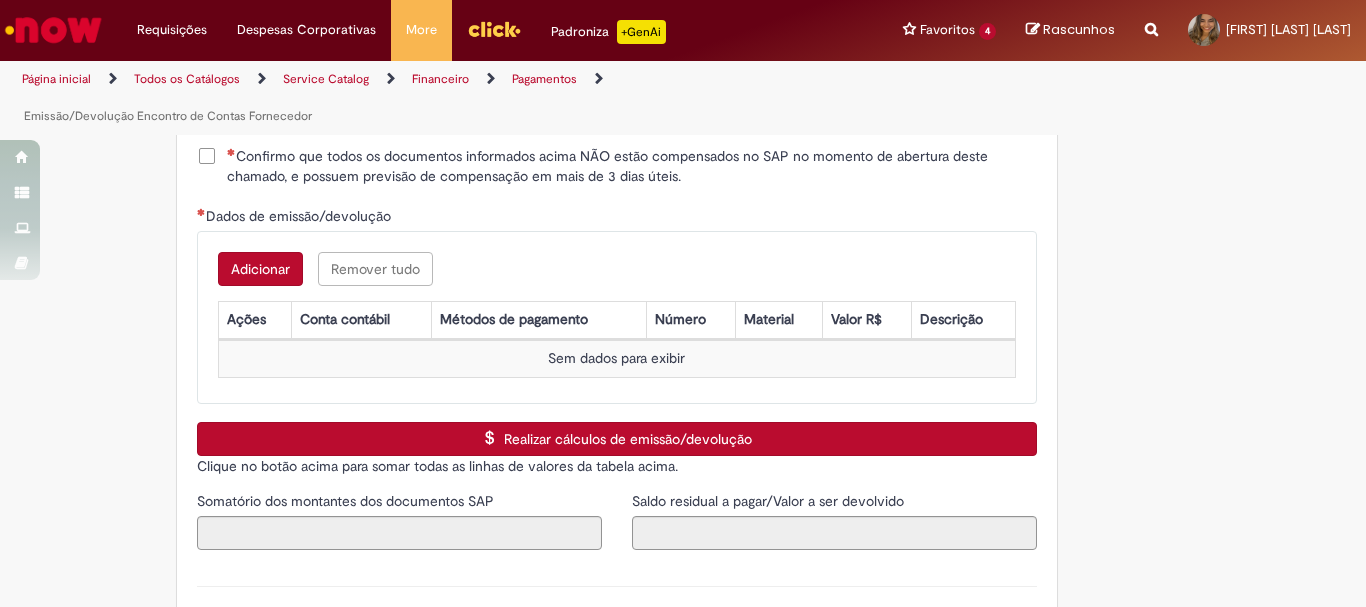 click on "Adicionar a Favoritos
Emissão/Devolução Encontro de Contas Fornecedor
Oferta destinada para Abatimento/Devolução de valor para o fornecedor.
Emissão:  Ocorre quando é necessário descontar do fornecedor um valor que foi pago de forma incorreta ou quando é gerado algum tipo de vale.
Devolução:  Ocorre quando um encontro de contas foi efetuado, o valor descontado do fornecedor e precisa ser devolvido. Neste caso a devolução é uma reversão do Encontro de contas.
ANEXOS OBRIGATÓRIOS:
Validações quando o fornecedor está de acordo com o desconto:
- Nota de débito (ND) carimbada e assinada pelo fornecedor ou
- E-mail do fornecedor validando o desconto (no e-mail deve conter o valor exato a ser descontado)
Validações quando o fornecedor não está de acordo com o desconto:
- Para mundo vendas OK do GRF, GRO ou GDO
- Para mundo supply OK do GRPP ou GRL" at bounding box center [683, -932] 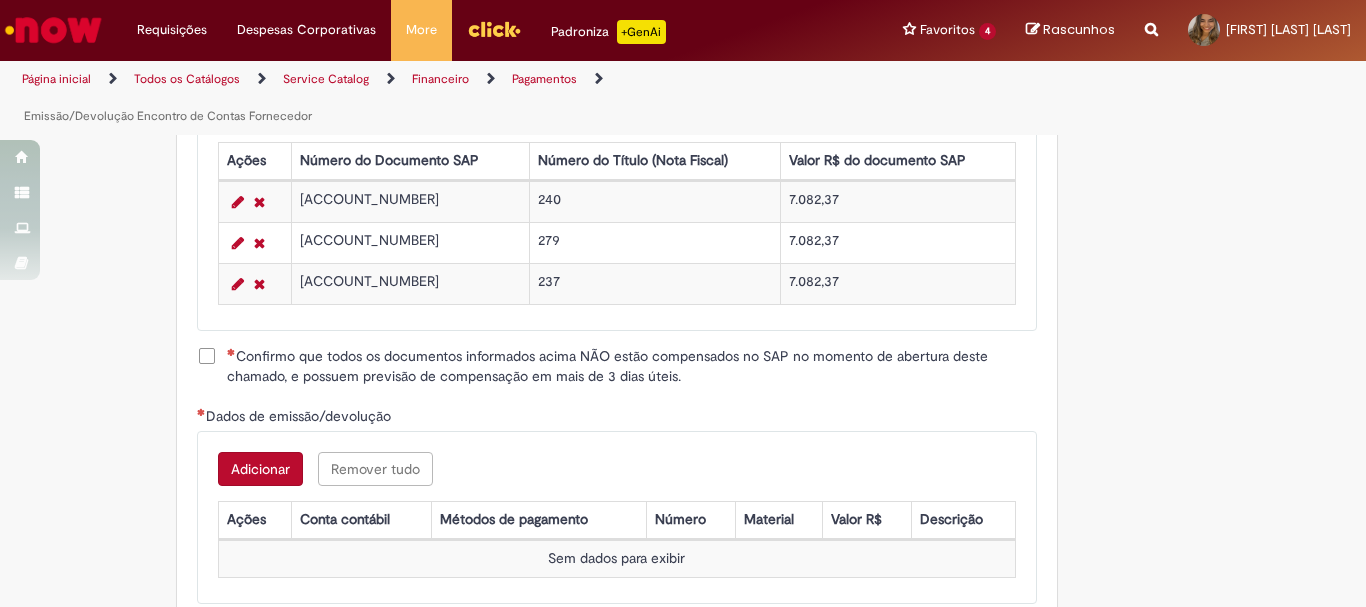 scroll, scrollTop: 2806, scrollLeft: 0, axis: vertical 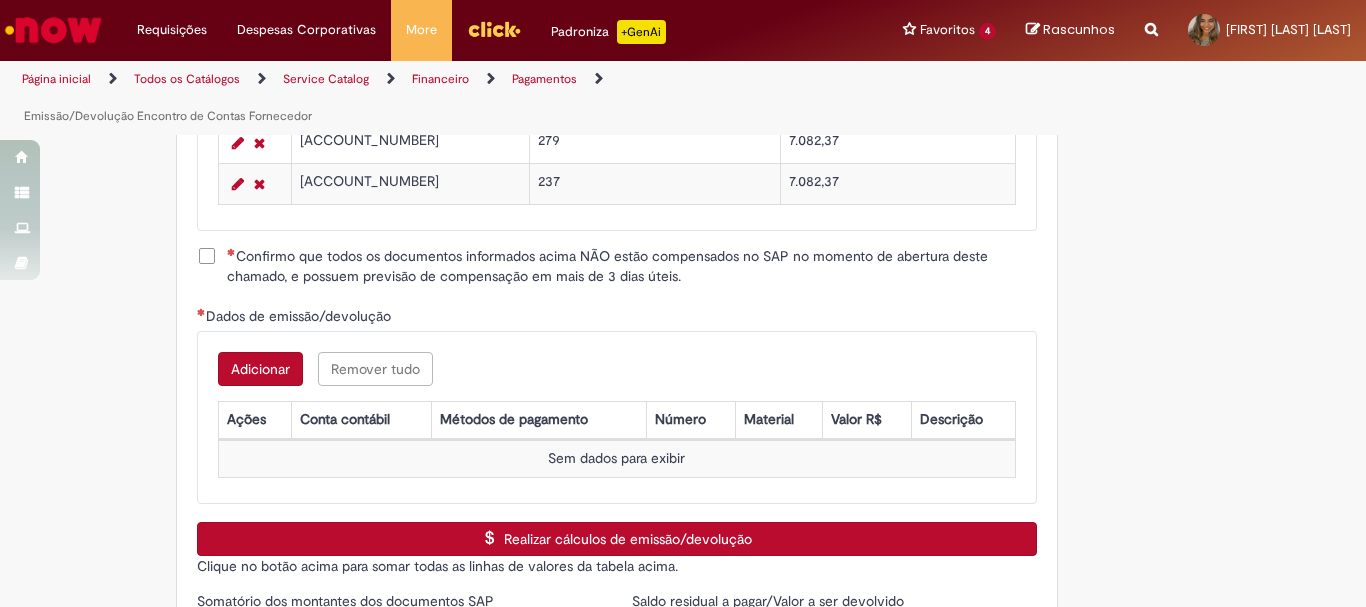 click on "Confirmo que todos os documentos informados acima NÃO estão compensados no SAP no momento de abertura deste chamado, e possuem previsão de compensação em mais de 3 dias úteis." at bounding box center (632, 266) 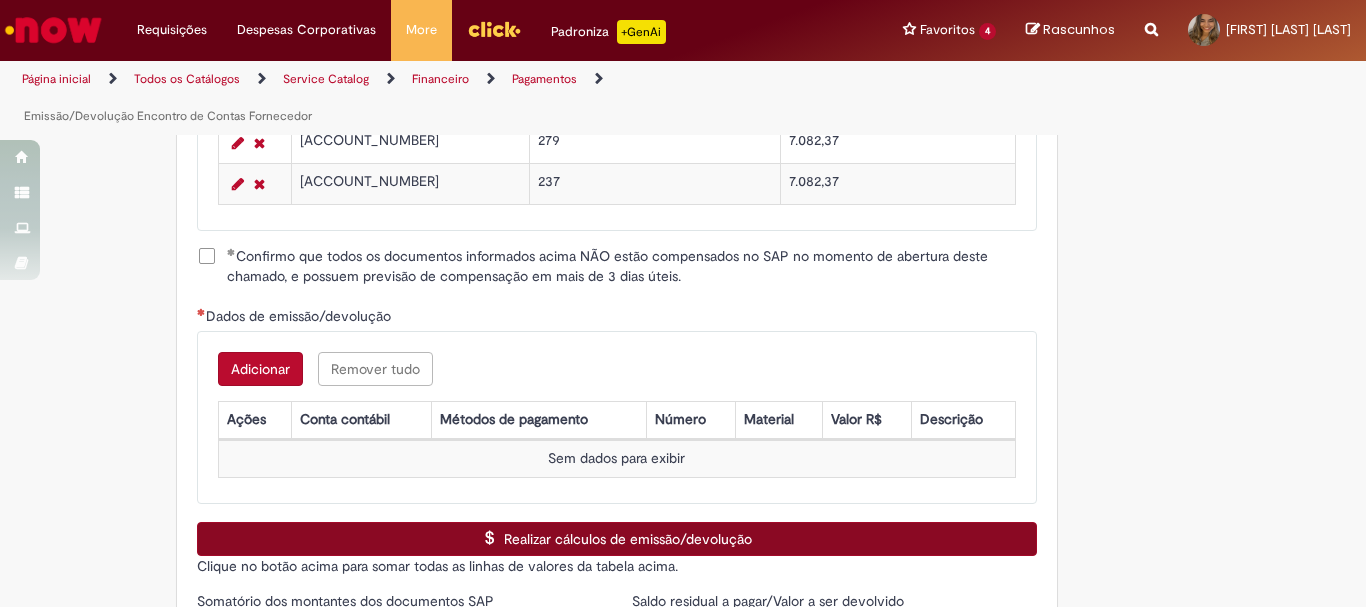 scroll, scrollTop: 2906, scrollLeft: 0, axis: vertical 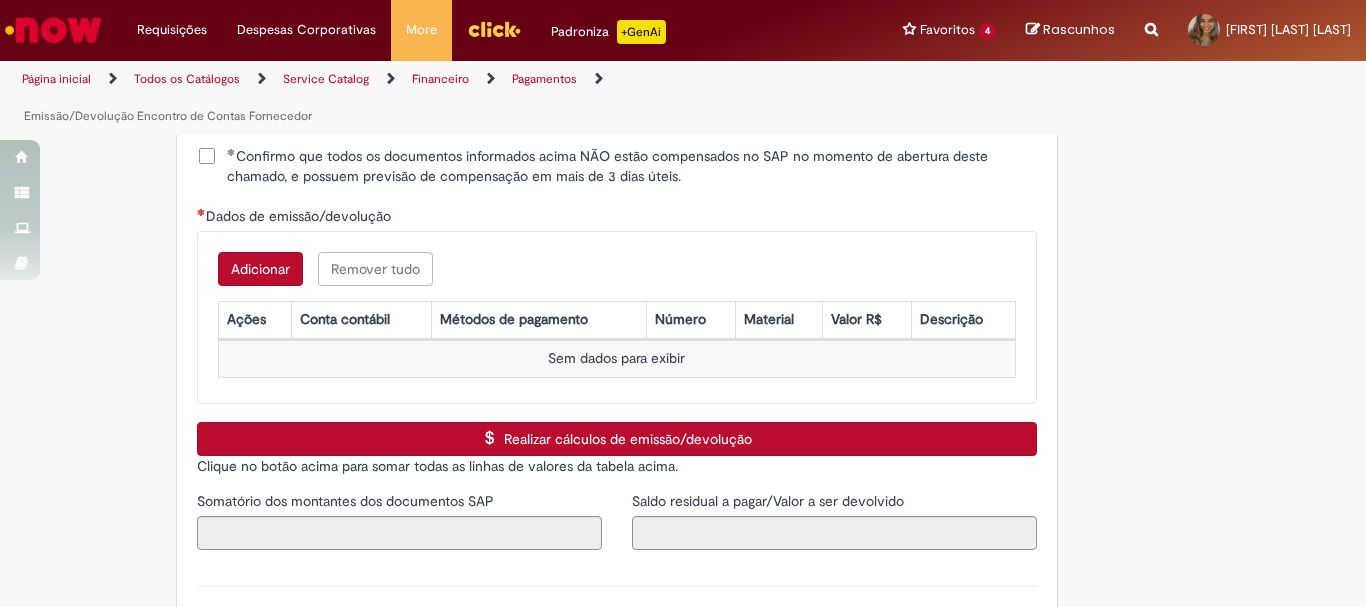 click on "Adicionar" at bounding box center (260, 269) 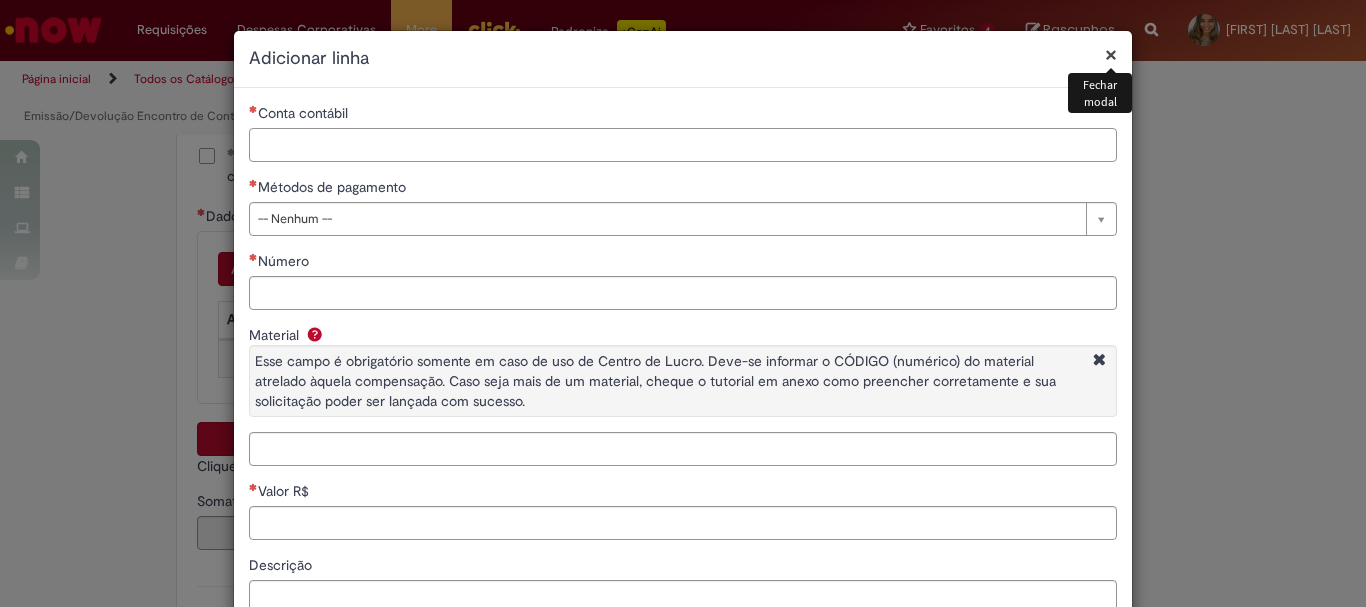 click on "Conta contábil" at bounding box center (683, 145) 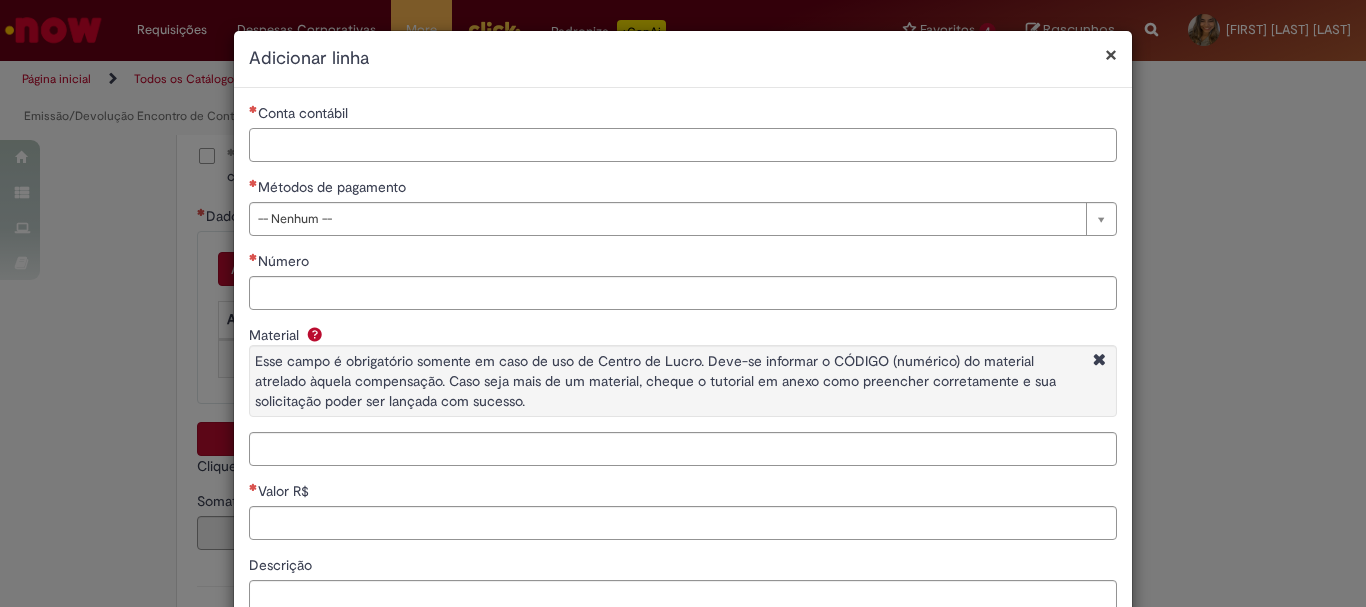 paste on "********" 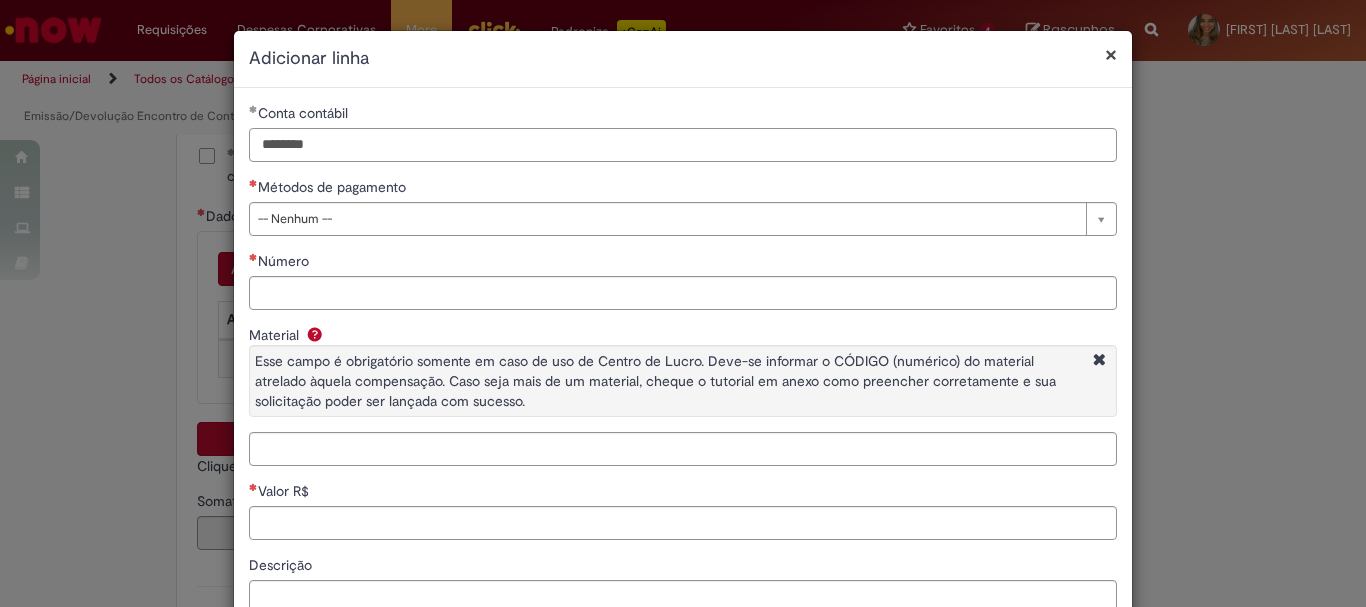 type on "********" 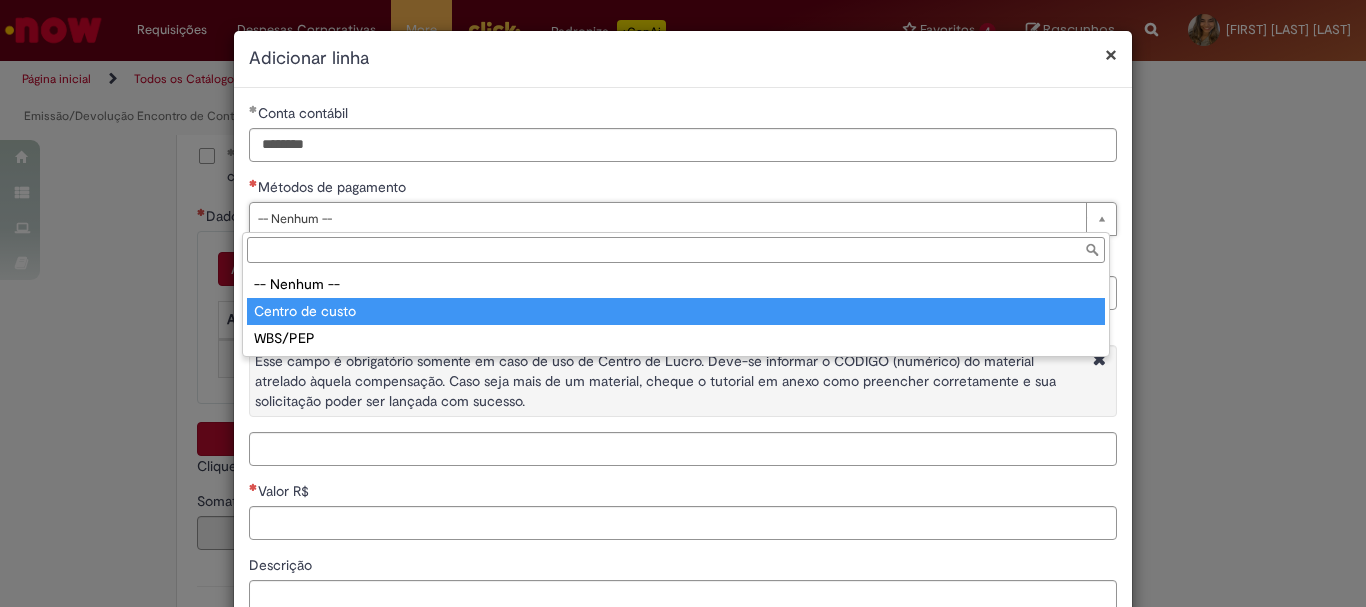 type on "**********" 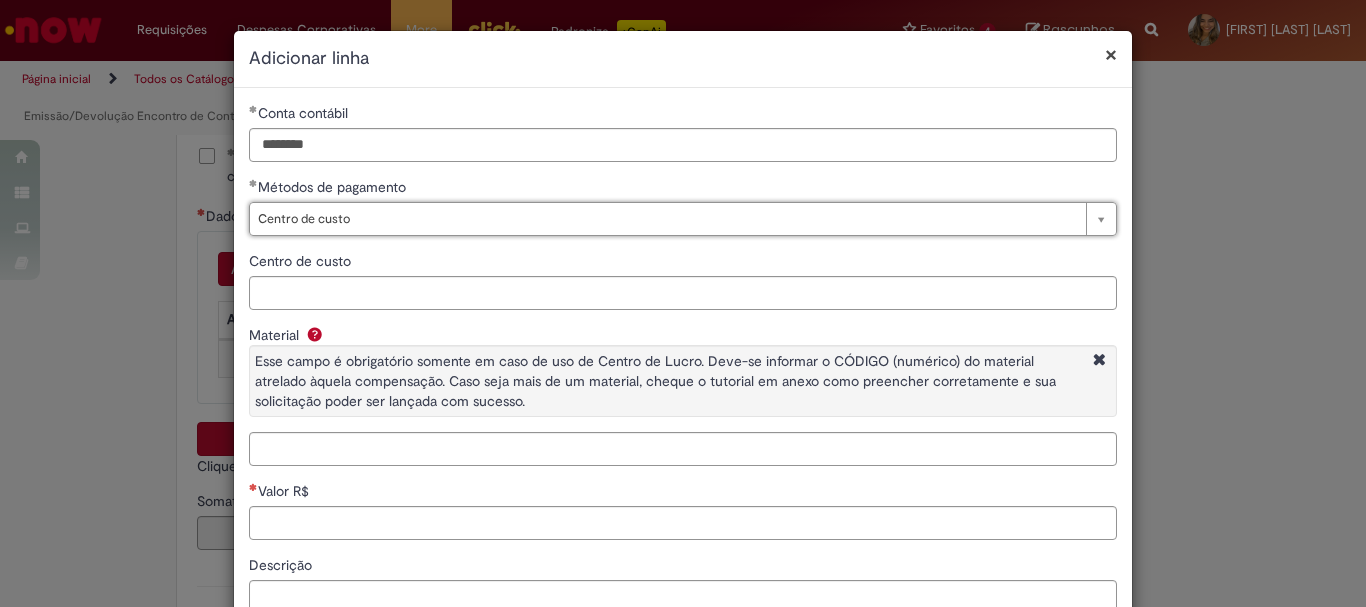 scroll, scrollTop: 100, scrollLeft: 0, axis: vertical 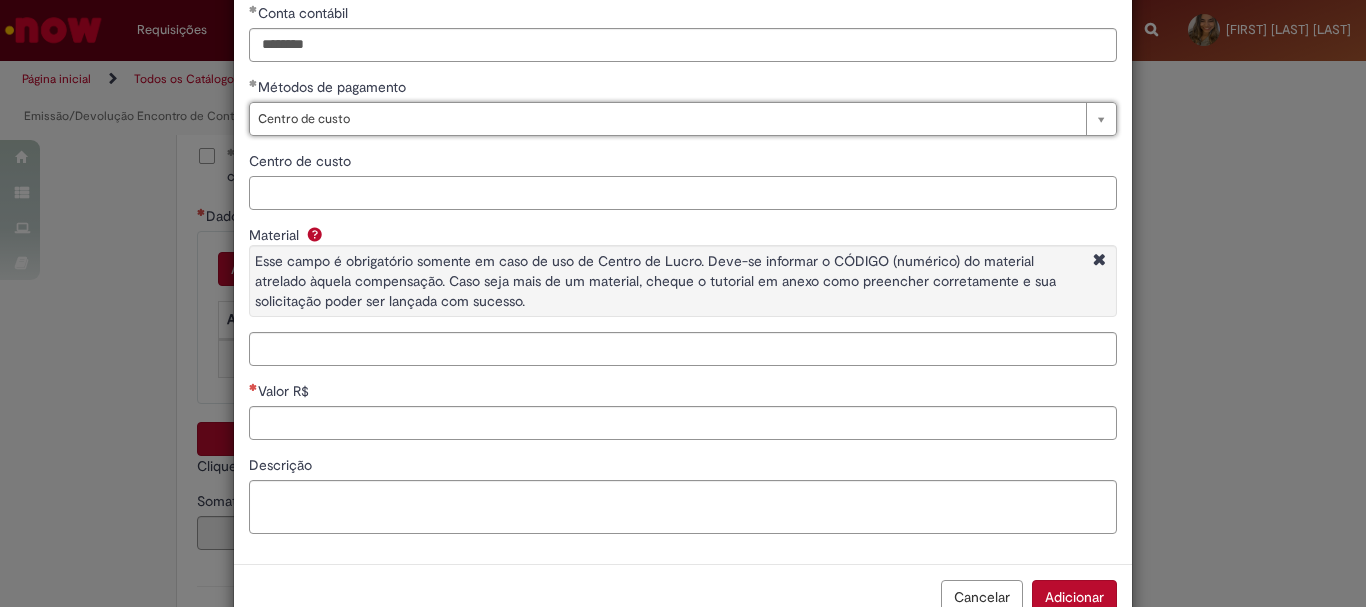 click on "Centro de custo" at bounding box center (683, 193) 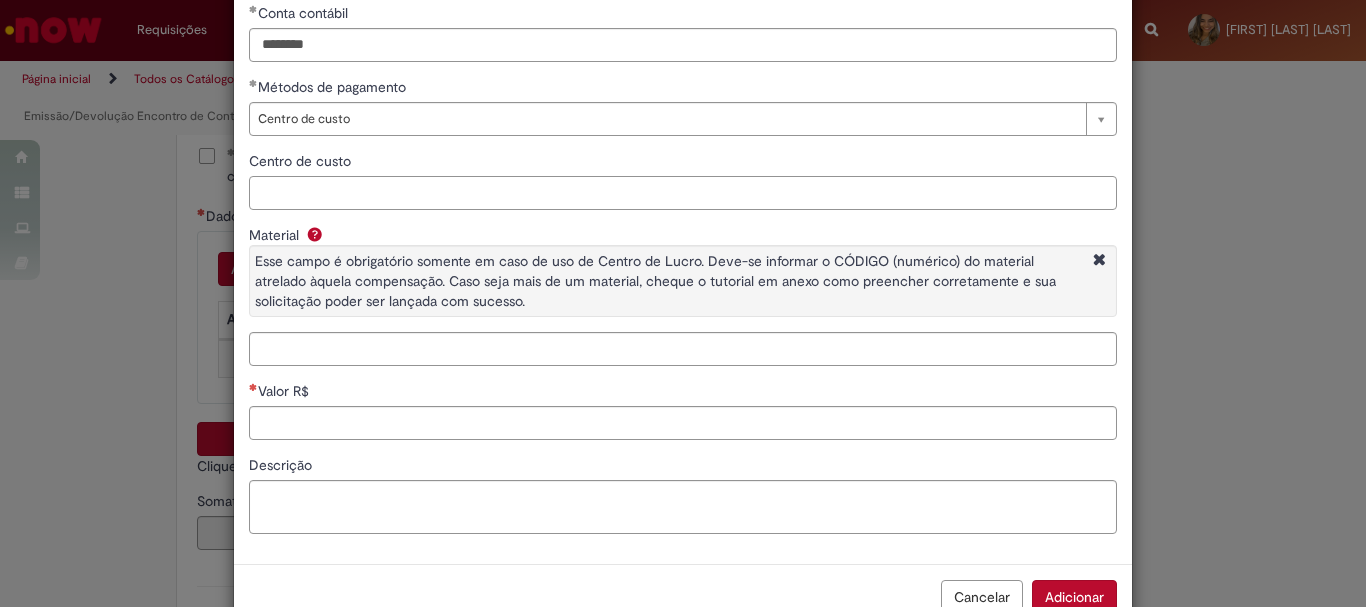 paste on "**********" 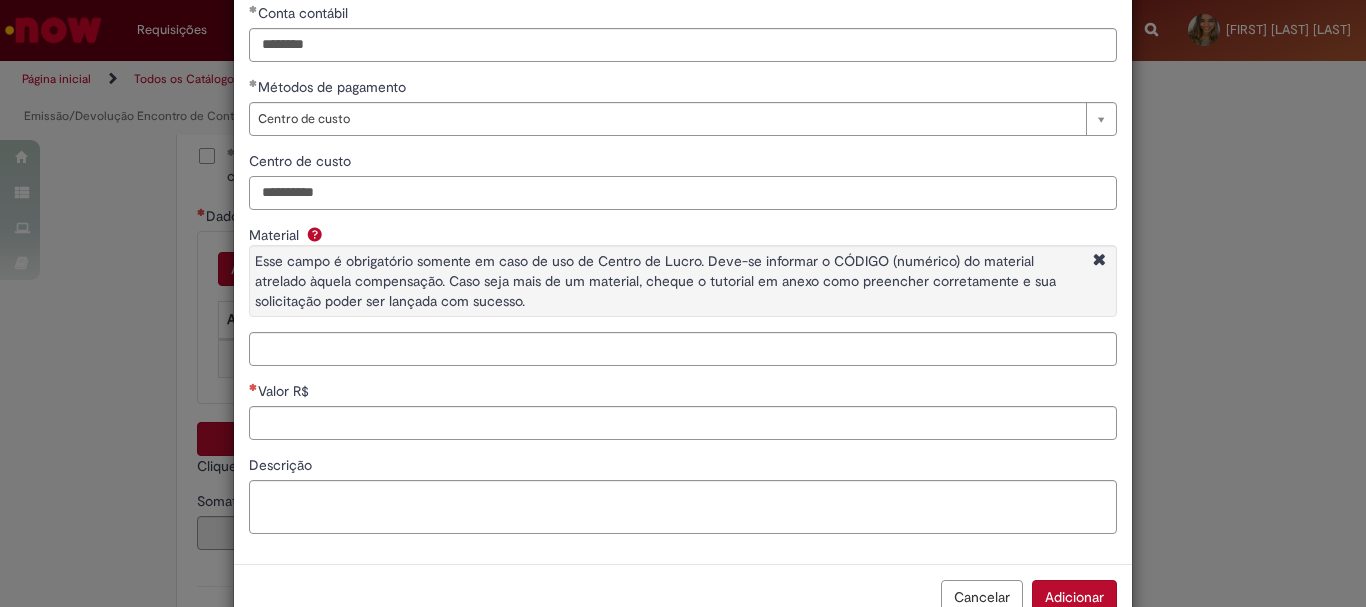 type on "**********" 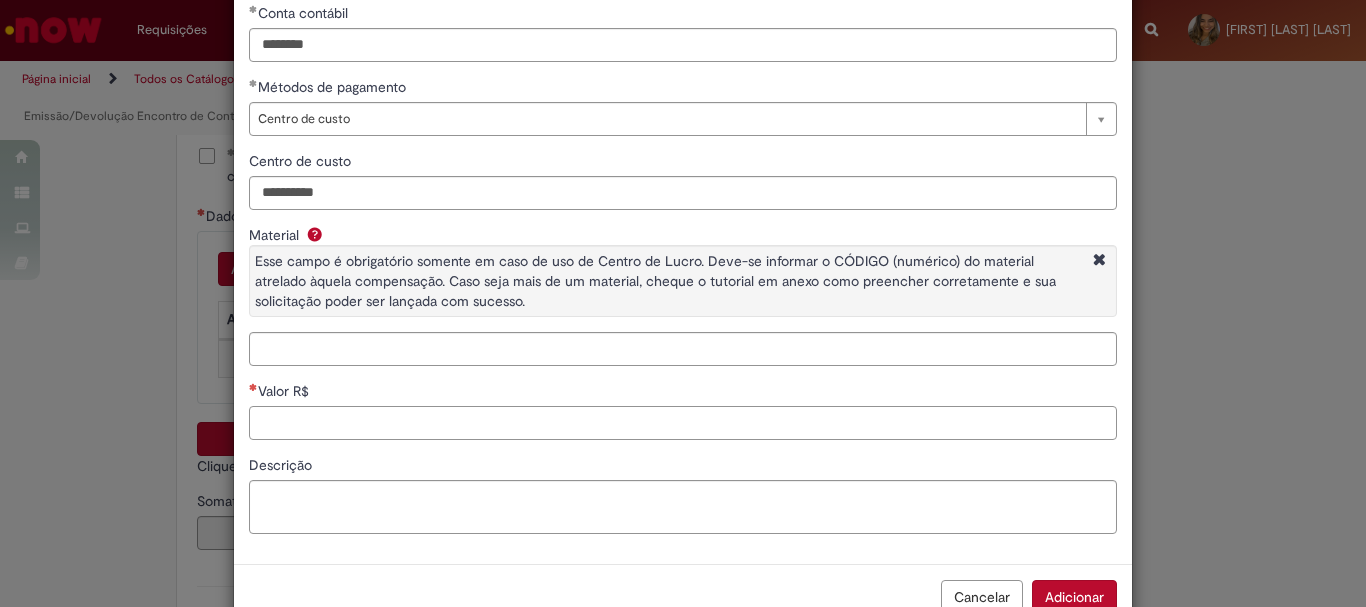 click on "Valor R$" at bounding box center [683, 423] 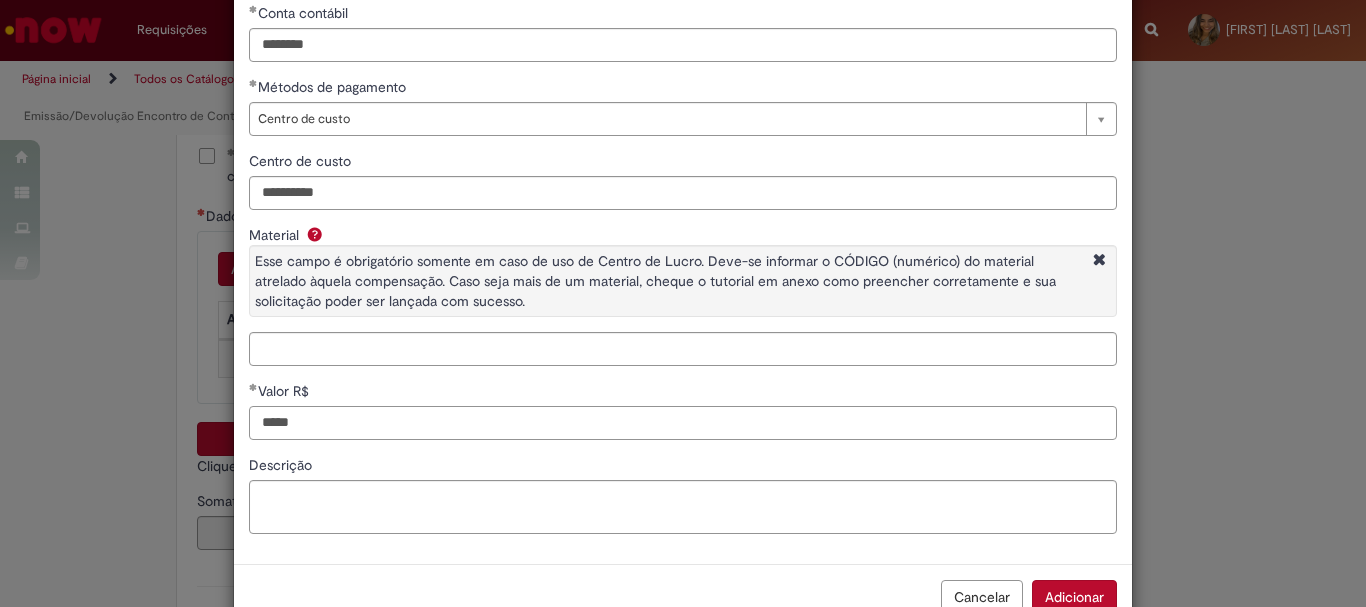 type on "*****" 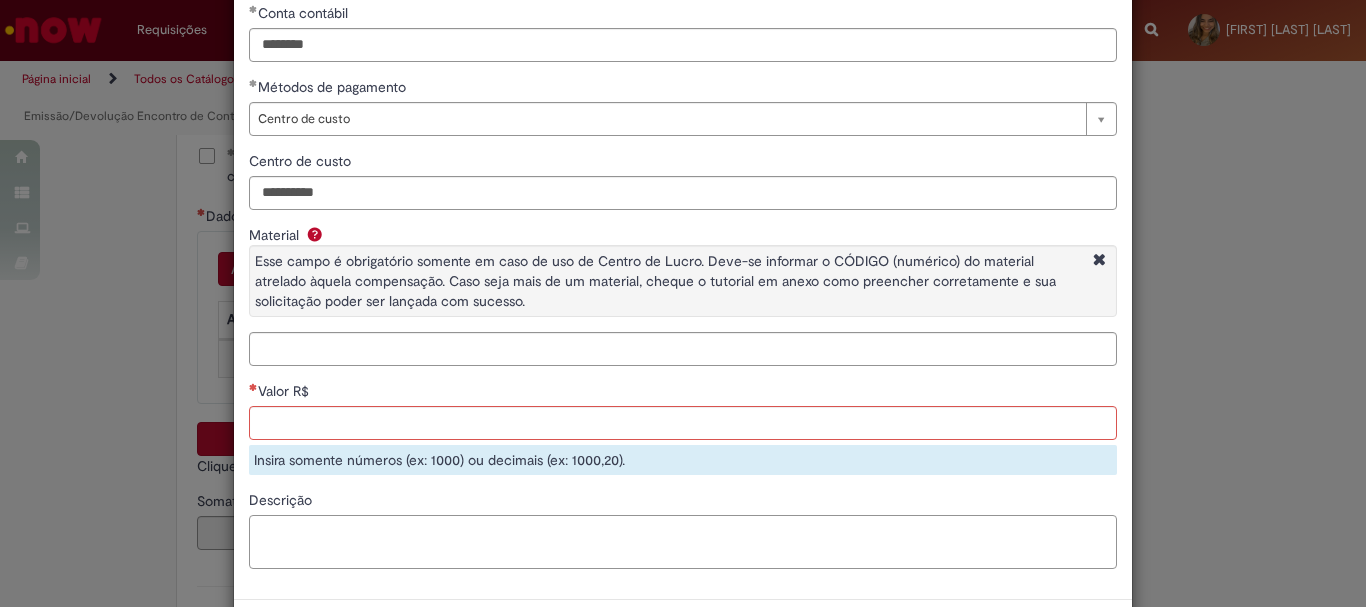 click on "Descrição" at bounding box center (683, 529) 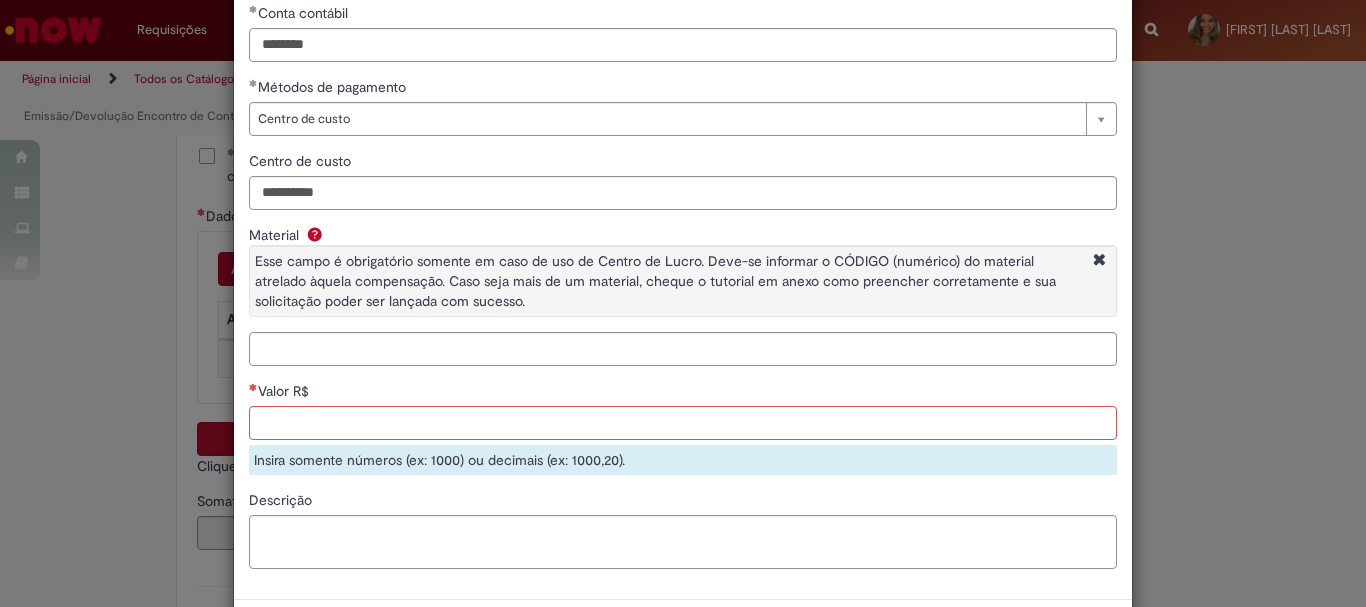 click on "Valor R$" at bounding box center (683, 423) 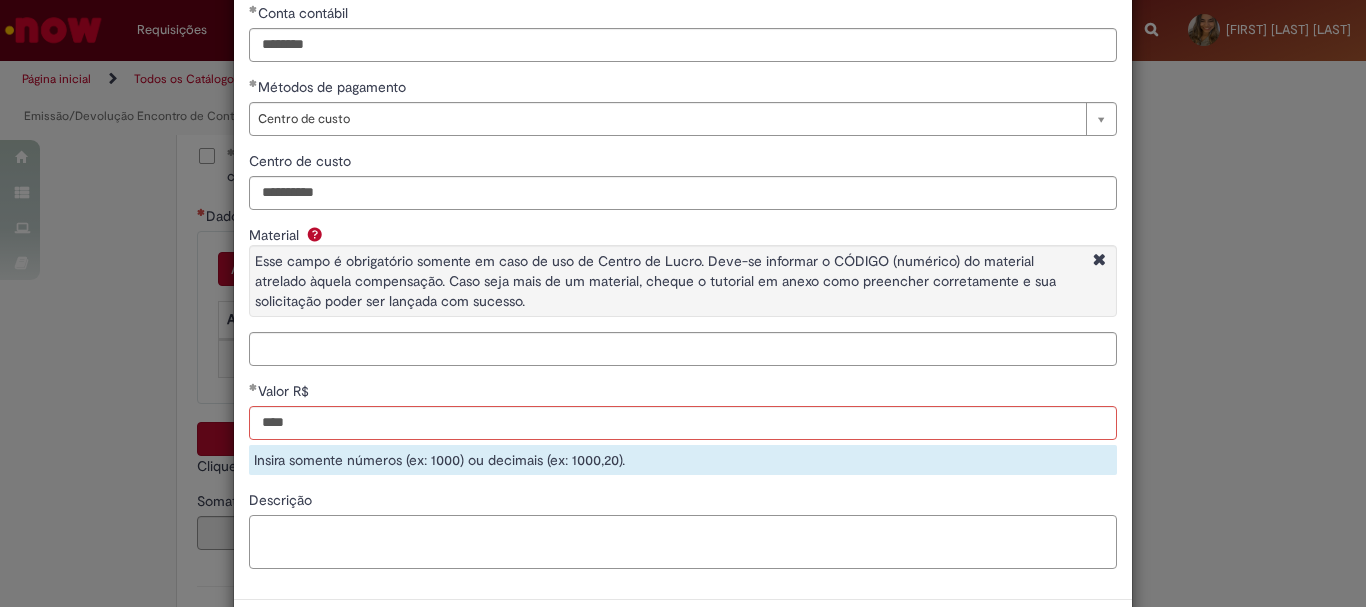 type on "********" 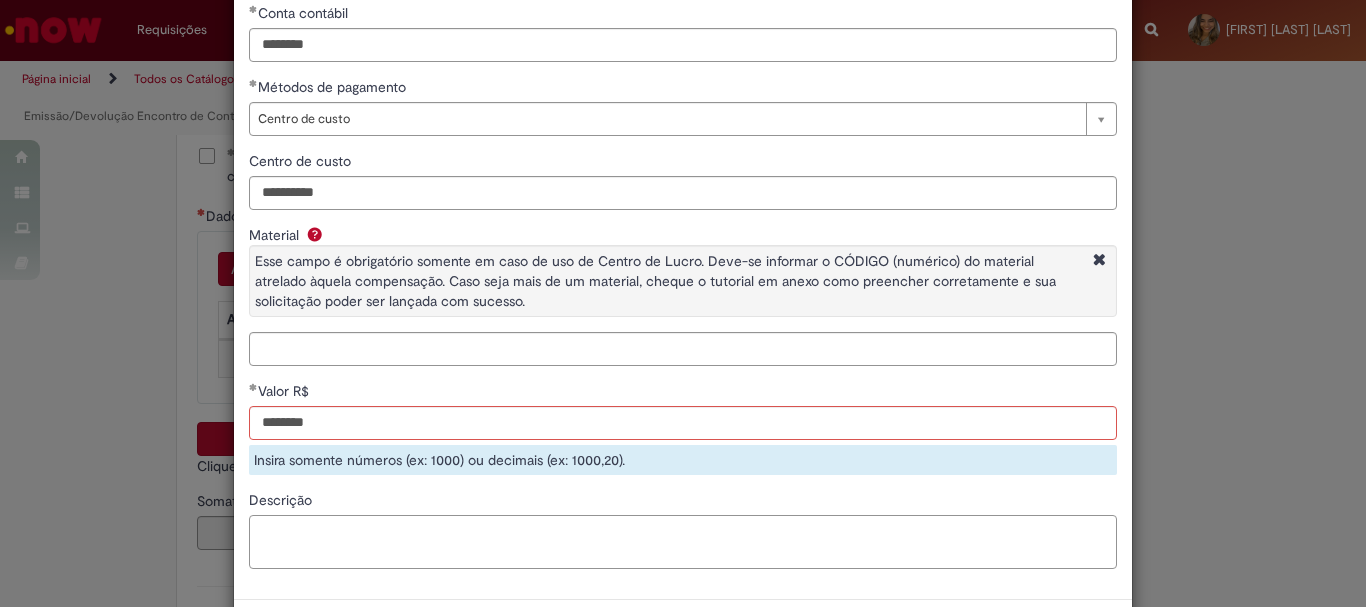 click on "**********" at bounding box center [683, 293] 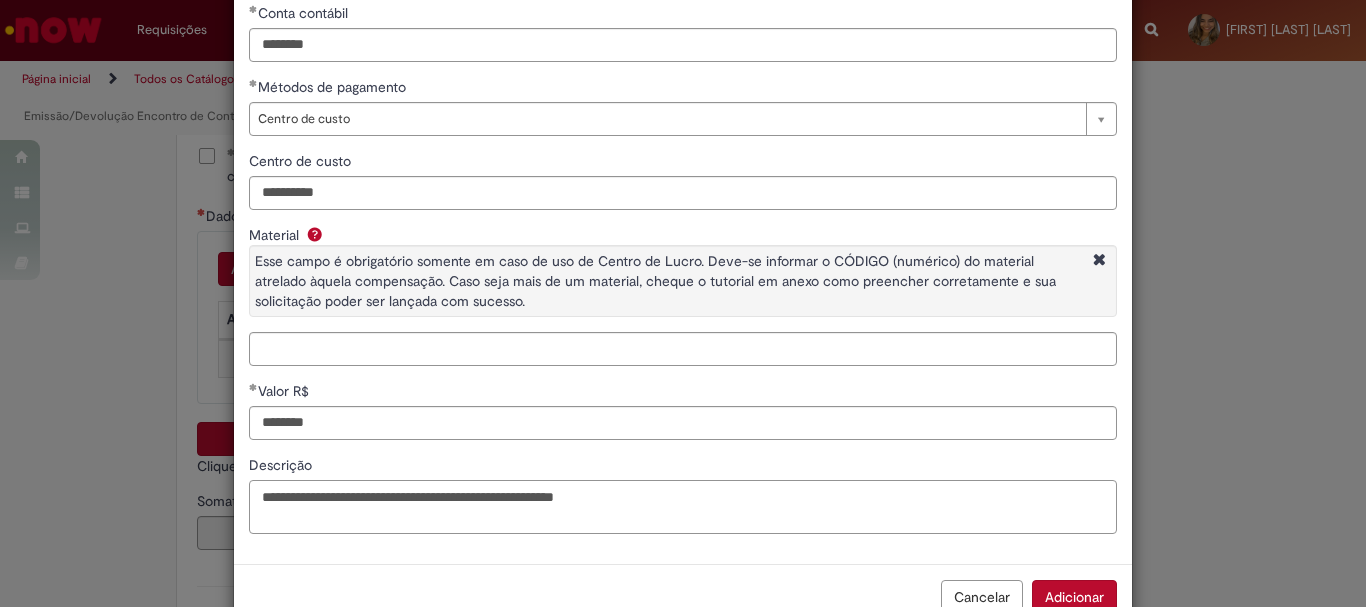 type on "**********" 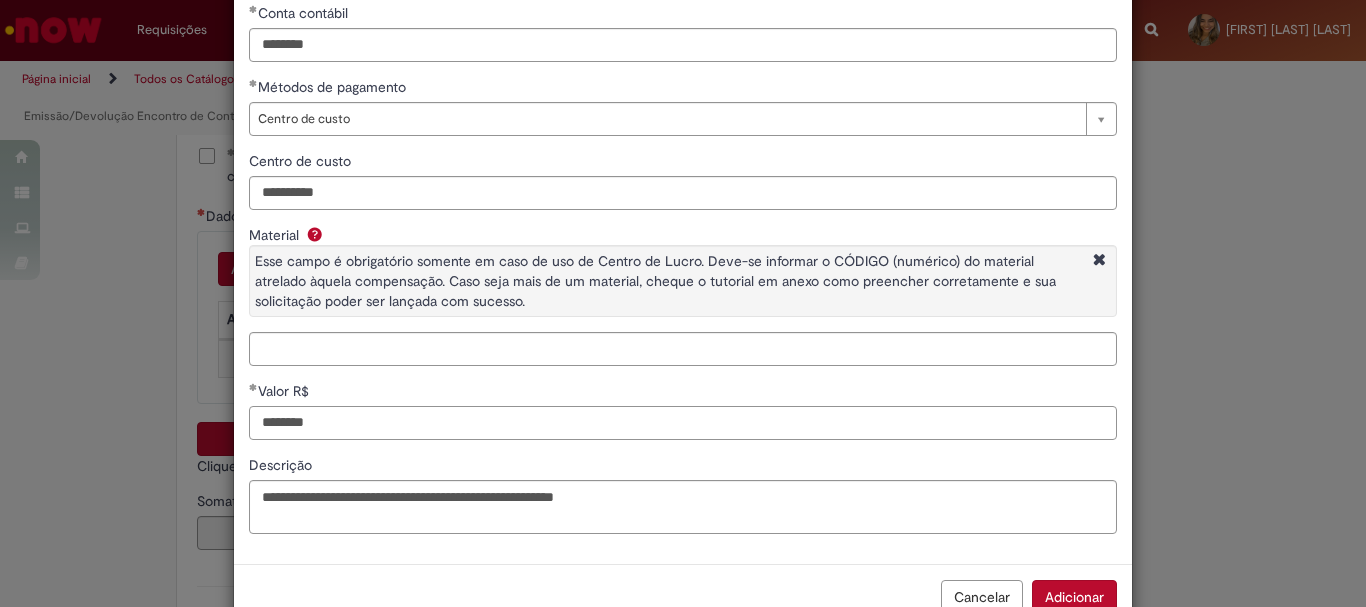 drag, startPoint x: 358, startPoint y: 432, endPoint x: 213, endPoint y: 432, distance: 145 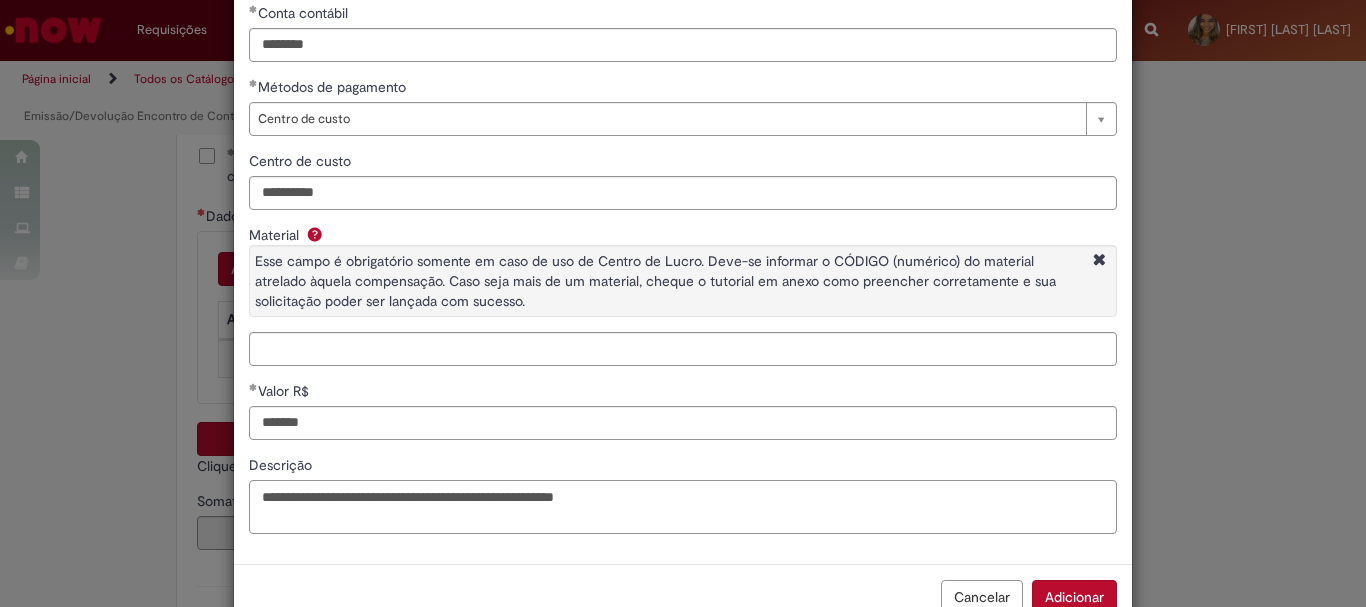 type on "**********" 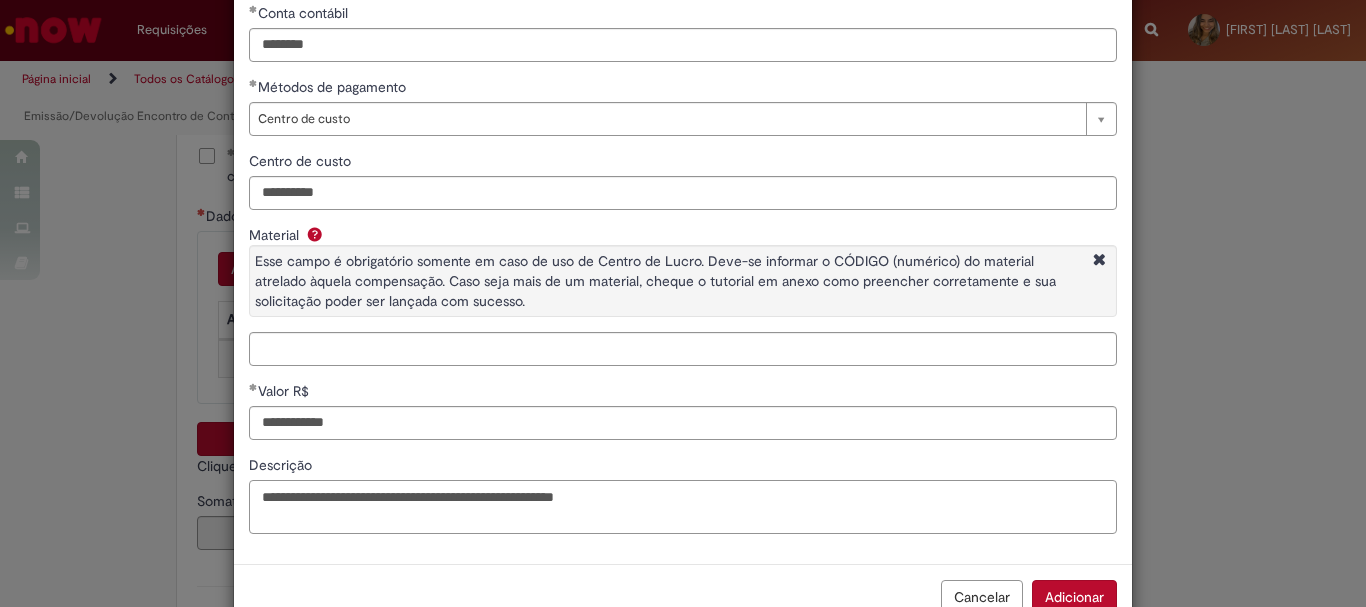 click on "**********" at bounding box center (683, 507) 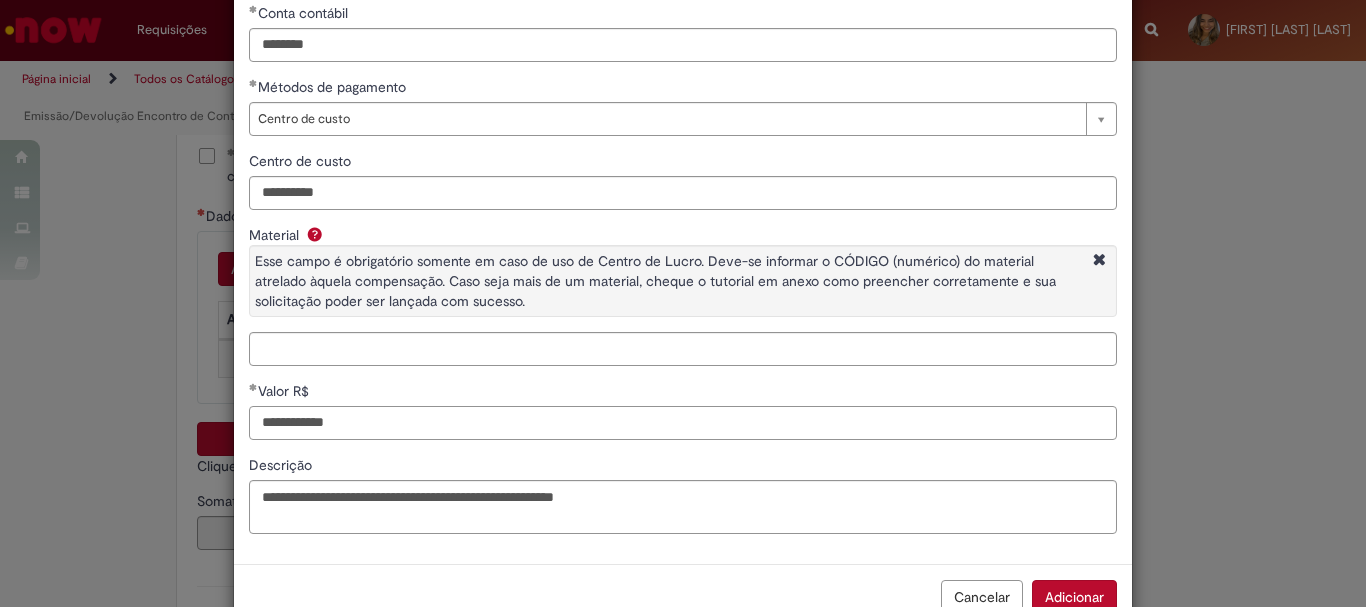 drag, startPoint x: 352, startPoint y: 420, endPoint x: 193, endPoint y: 423, distance: 159.0283 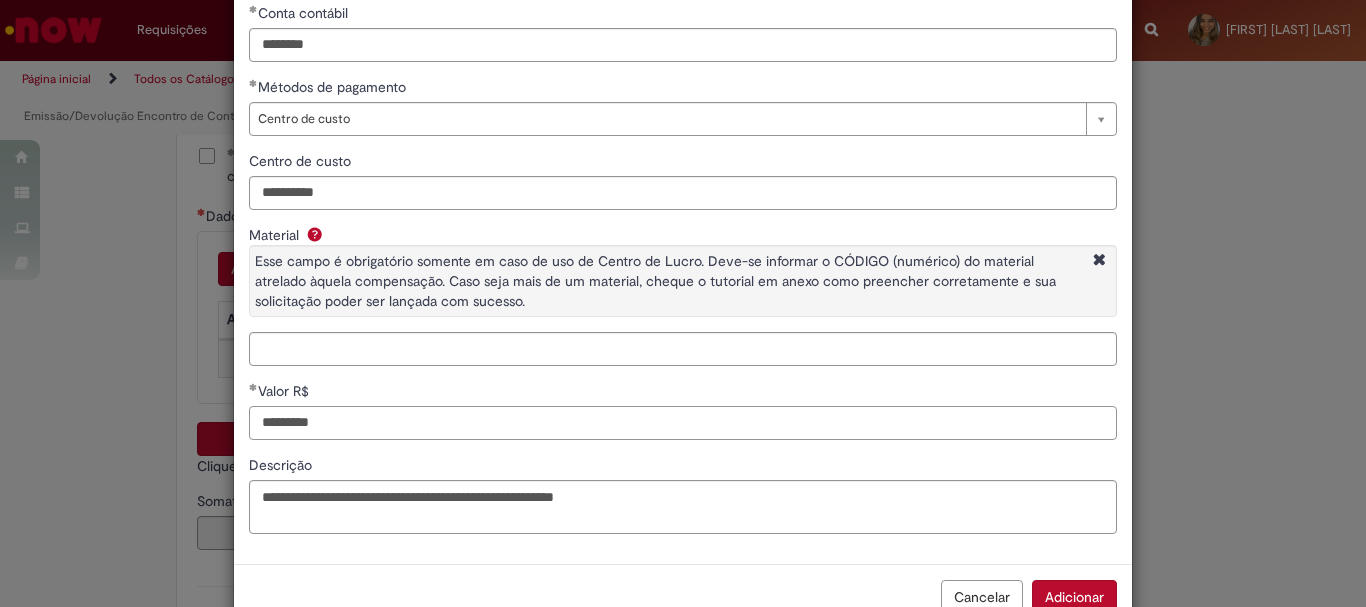 click on "*********" at bounding box center [683, 423] 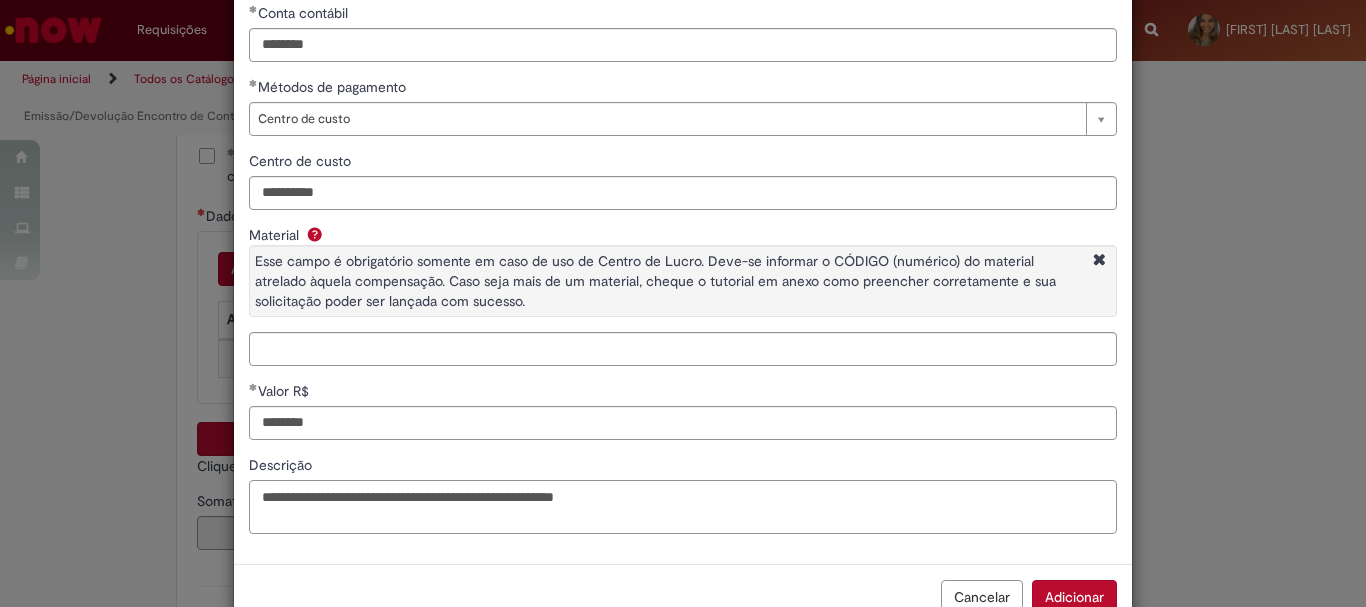type on "*********" 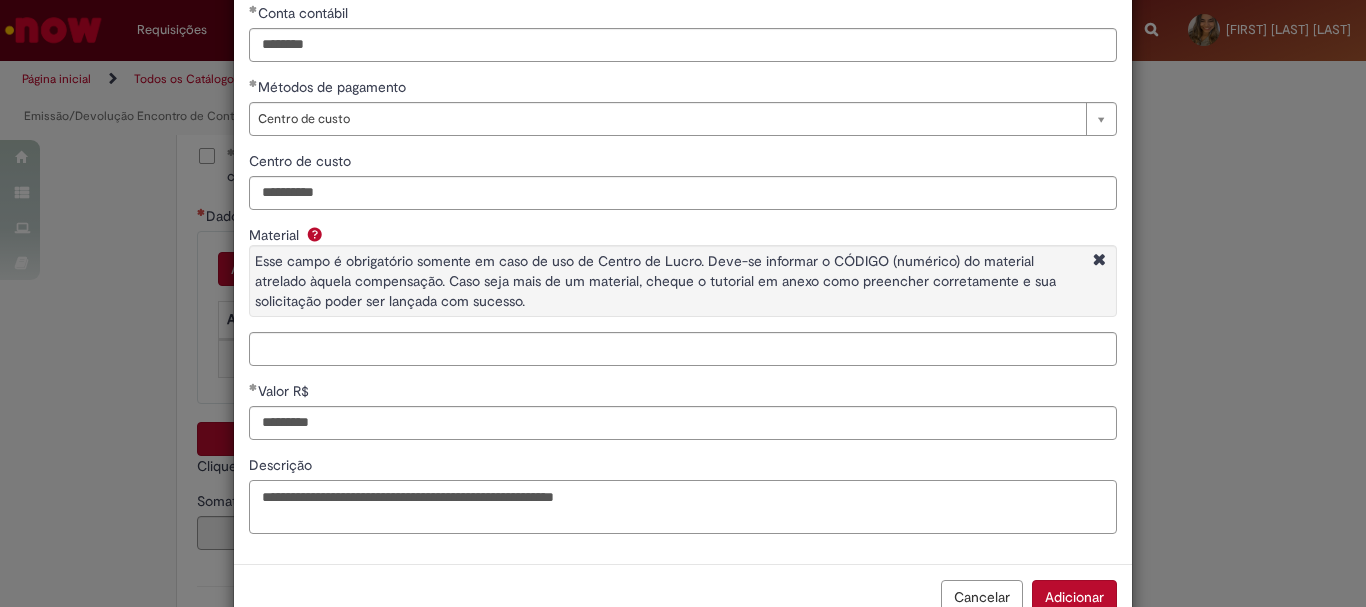click on "**********" at bounding box center [683, 507] 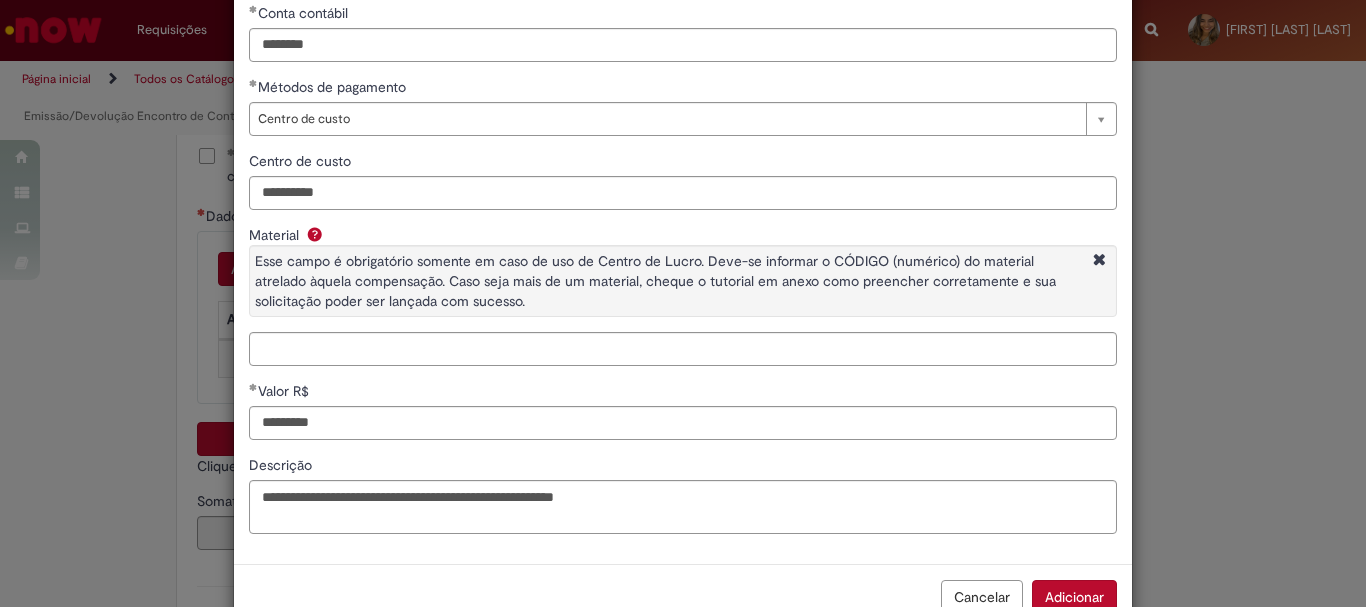 click on "Adicionar" at bounding box center [1074, 597] 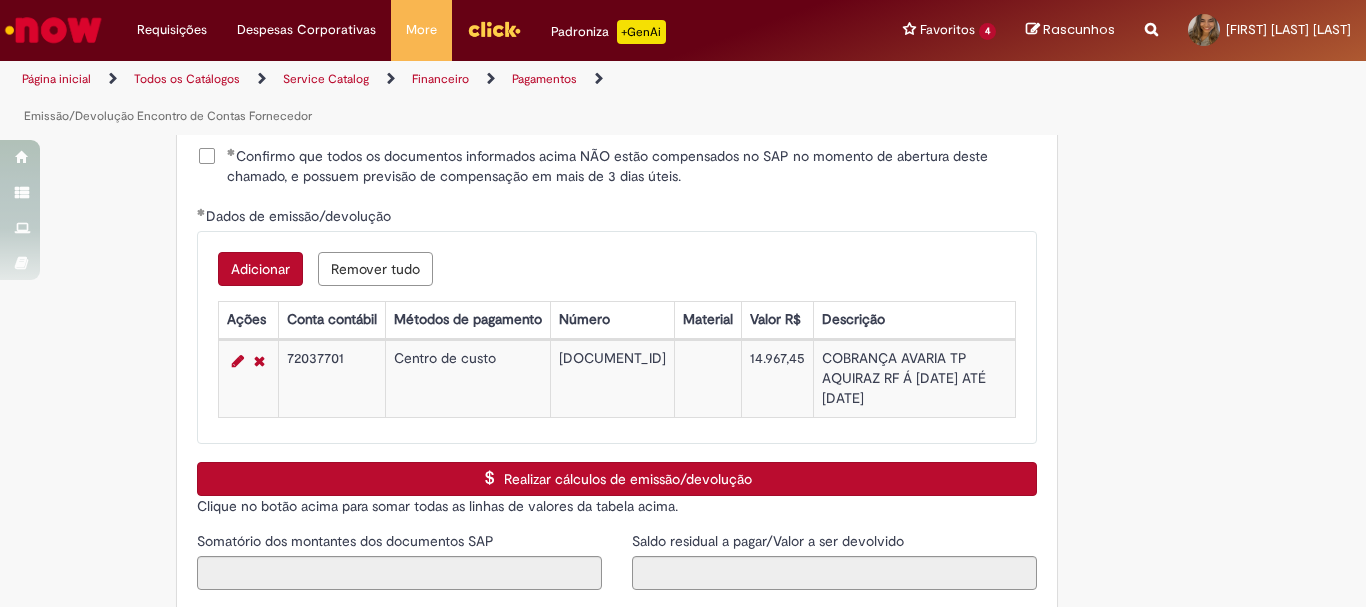 scroll, scrollTop: 107, scrollLeft: 0, axis: vertical 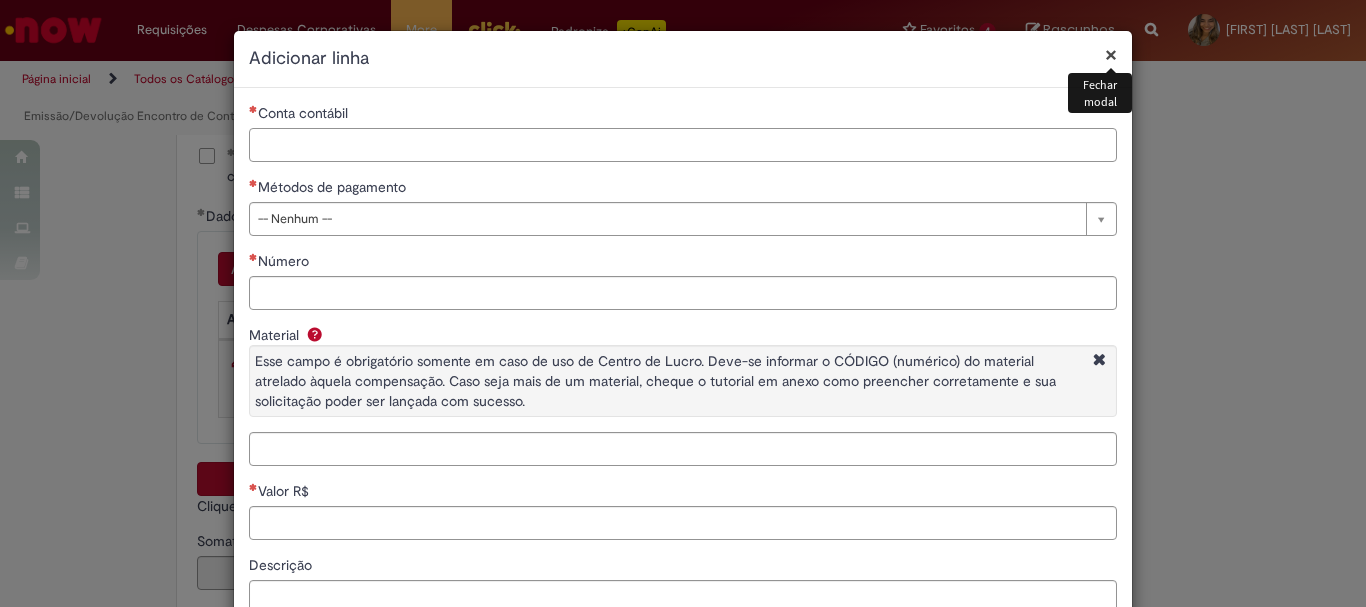 click on "Conta contábil" at bounding box center [683, 145] 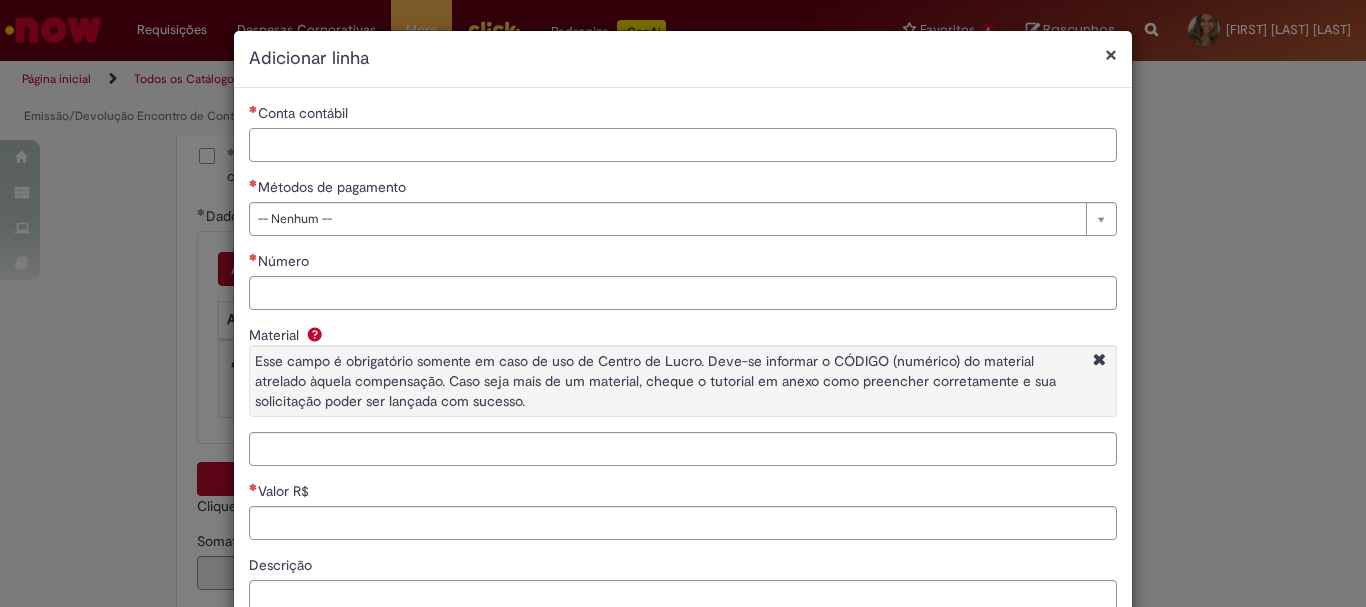 paste on "********" 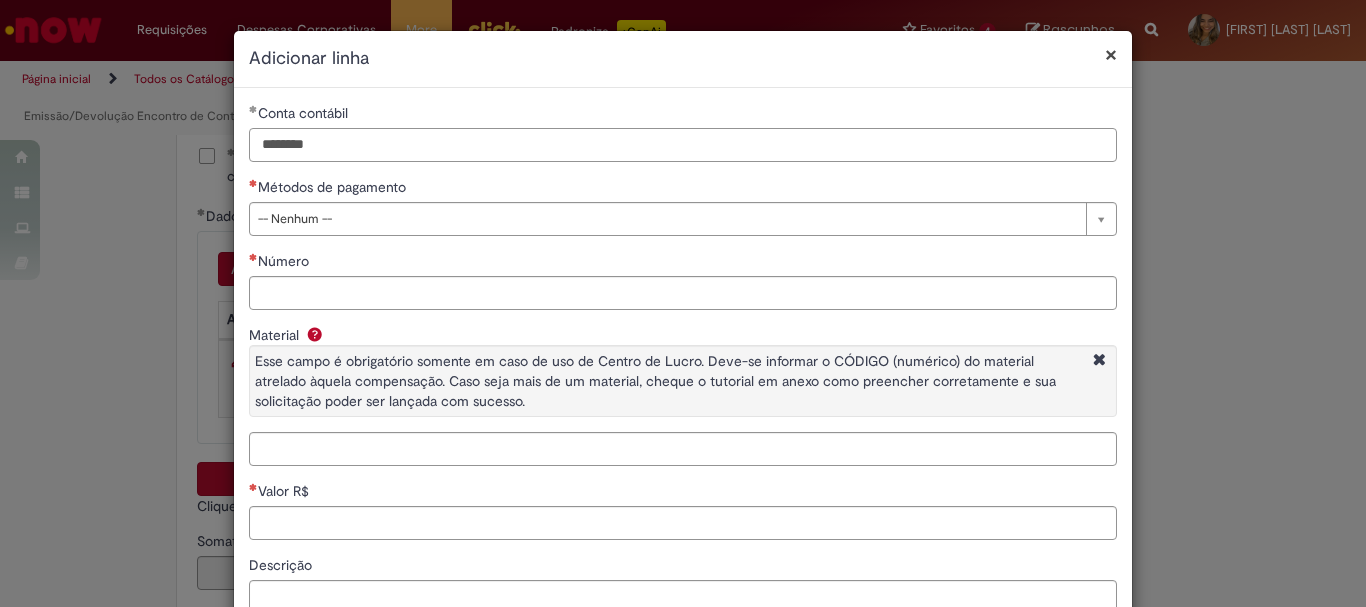 type on "********" 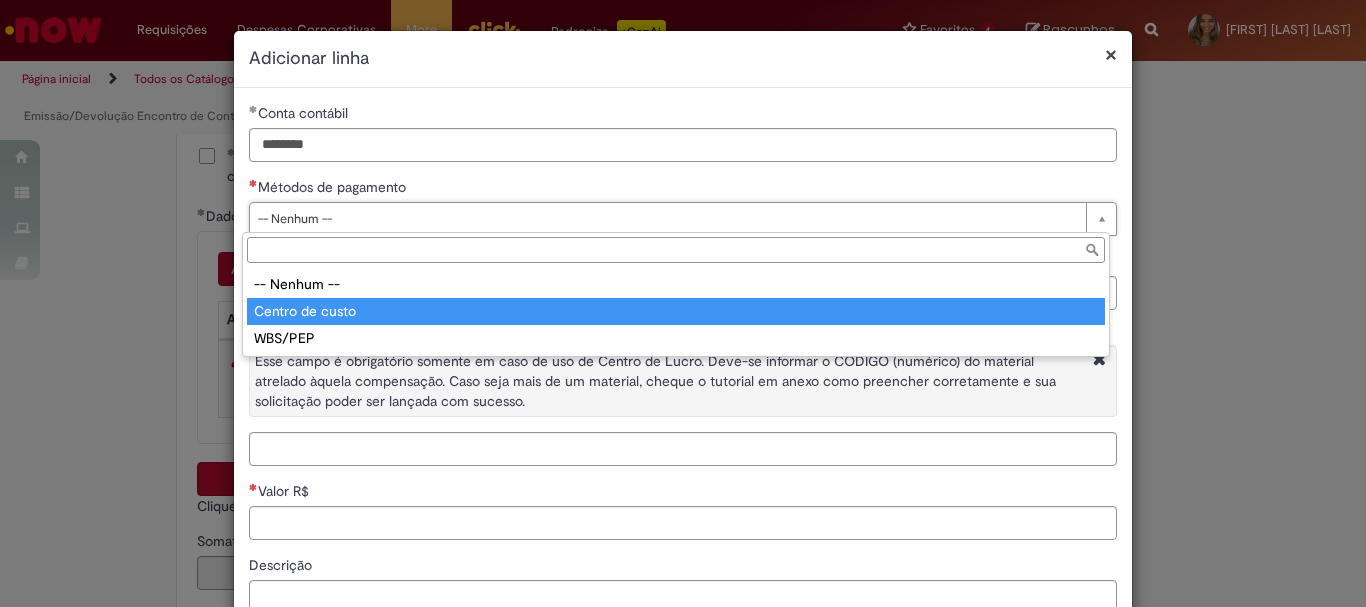 type on "**********" 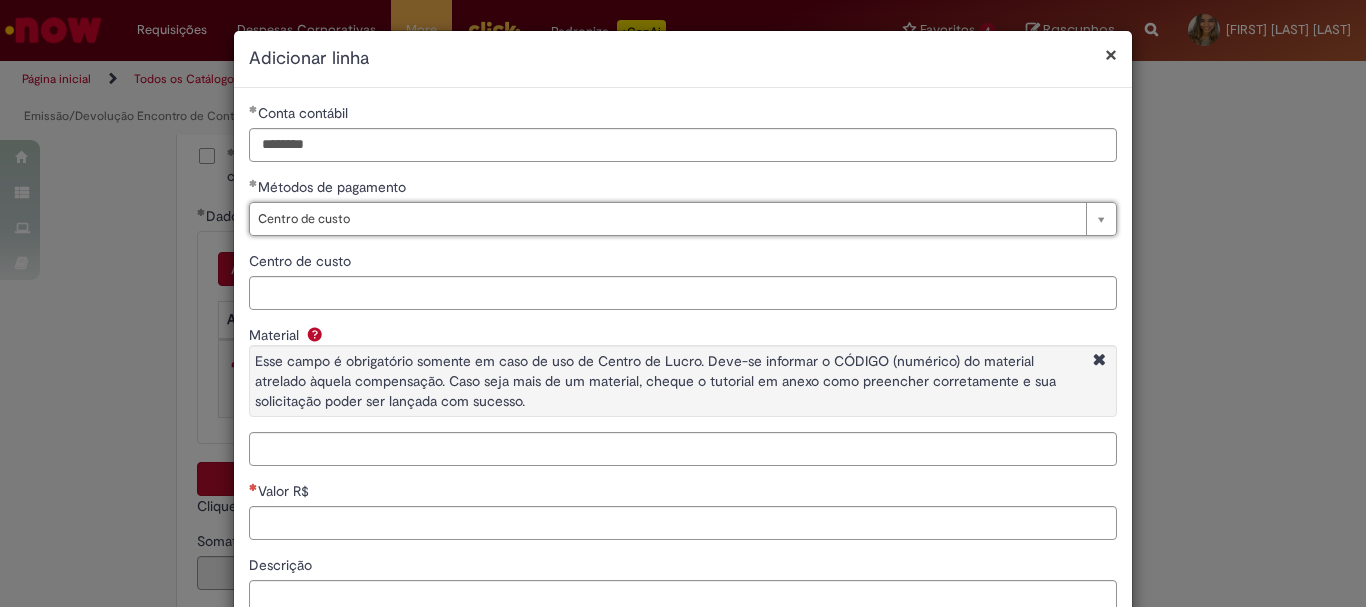 scroll, scrollTop: 100, scrollLeft: 0, axis: vertical 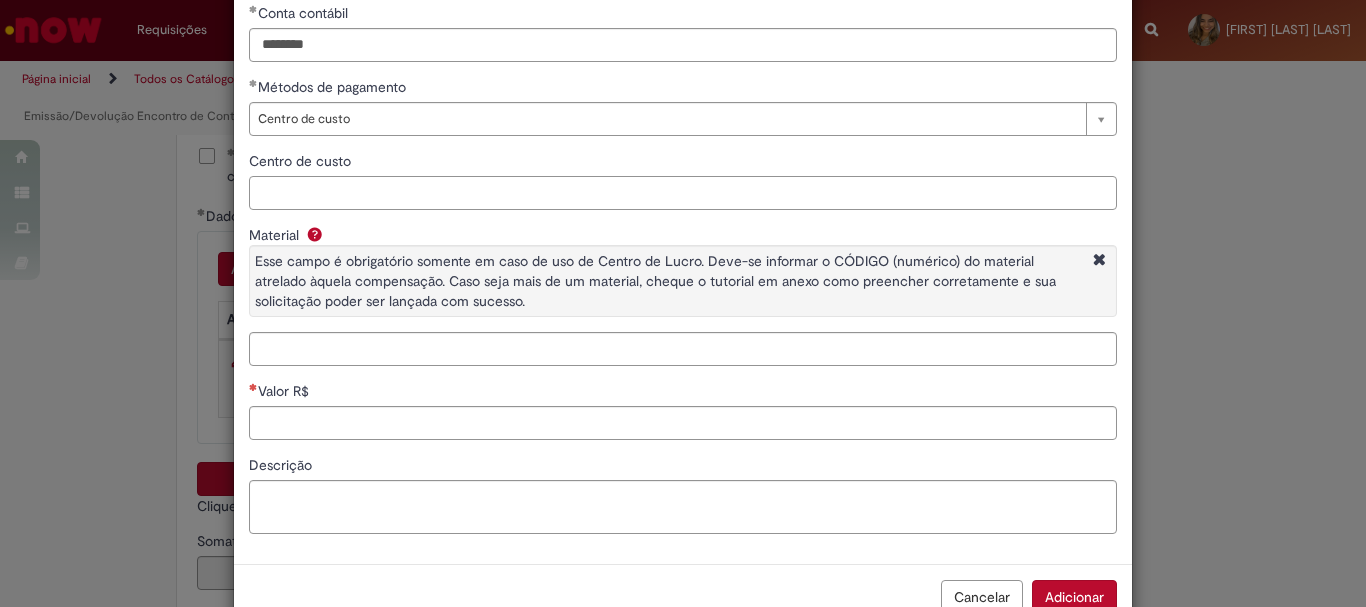 click on "Centro de custo" at bounding box center (683, 193) 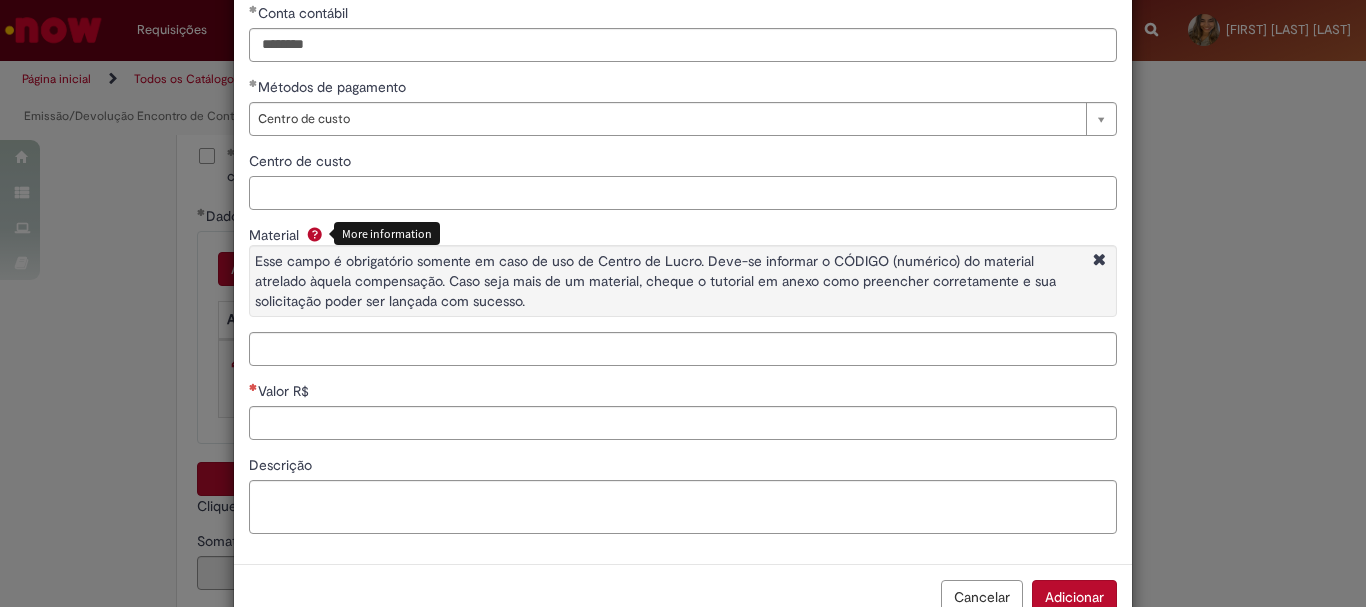 paste on "**********" 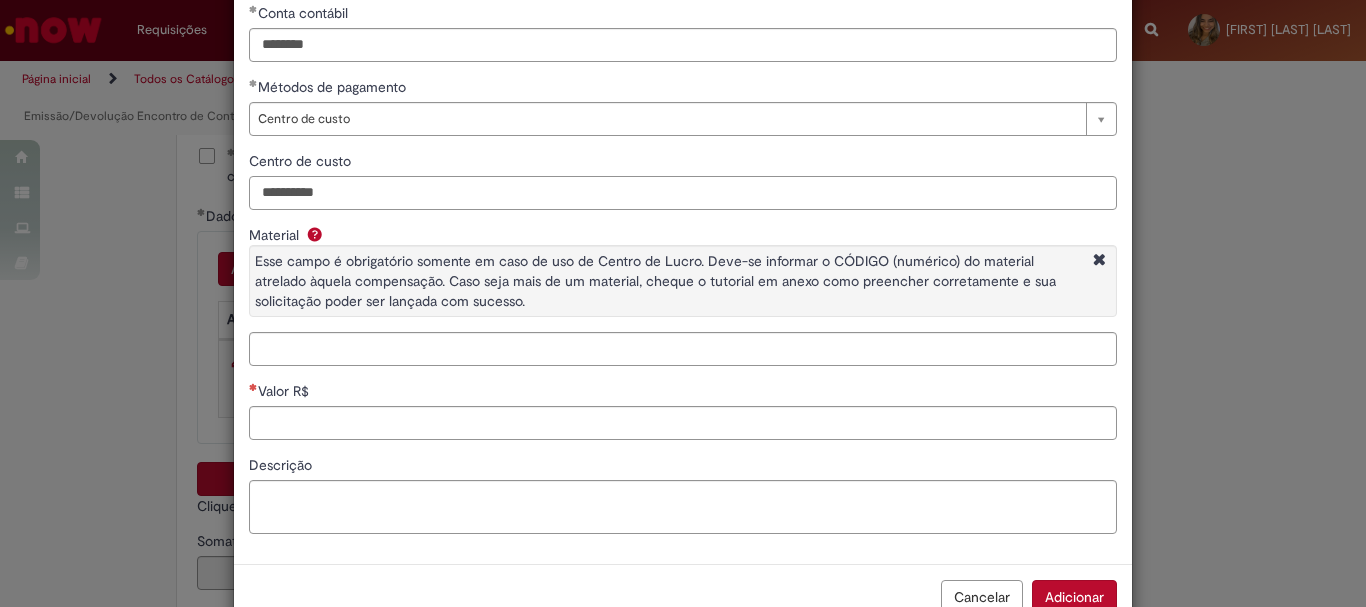 type on "**********" 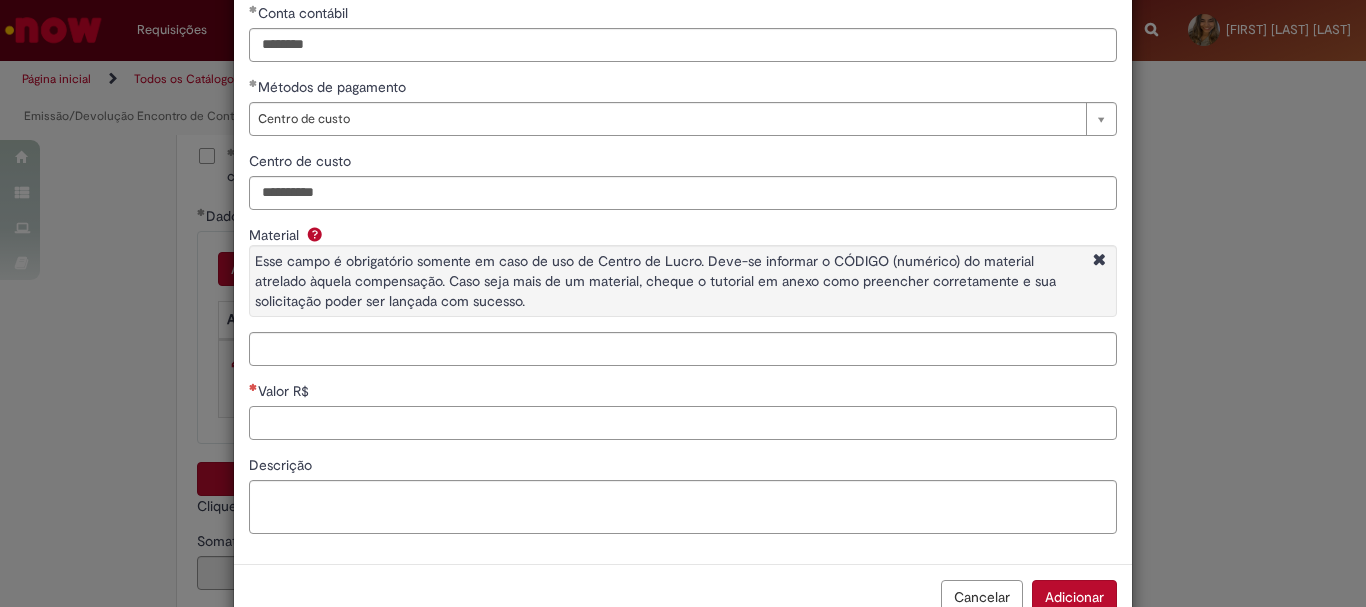 click on "Valor R$" at bounding box center [683, 423] 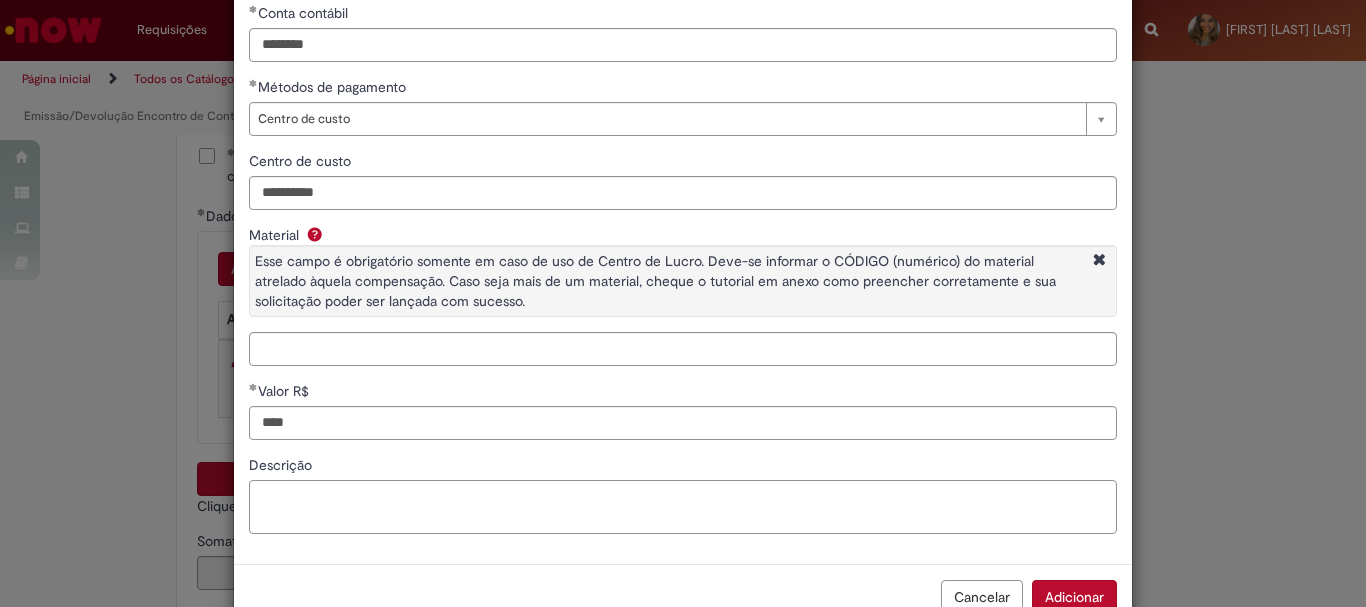 type on "********" 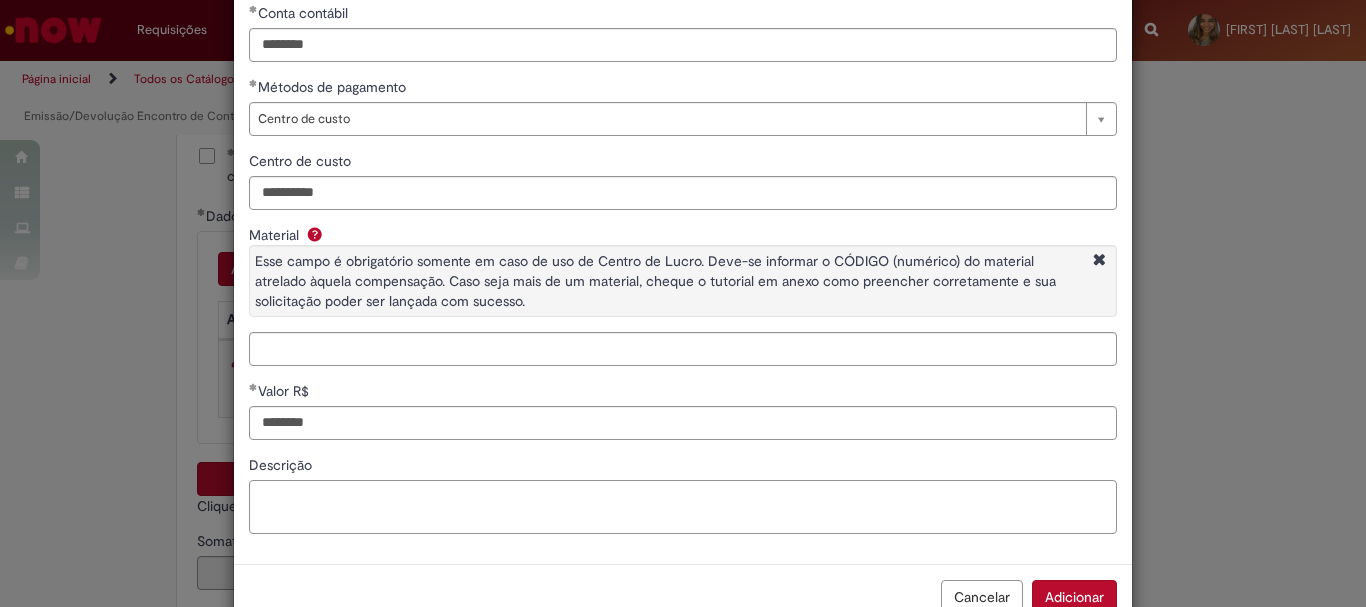 click on "Descrição" at bounding box center [683, 507] 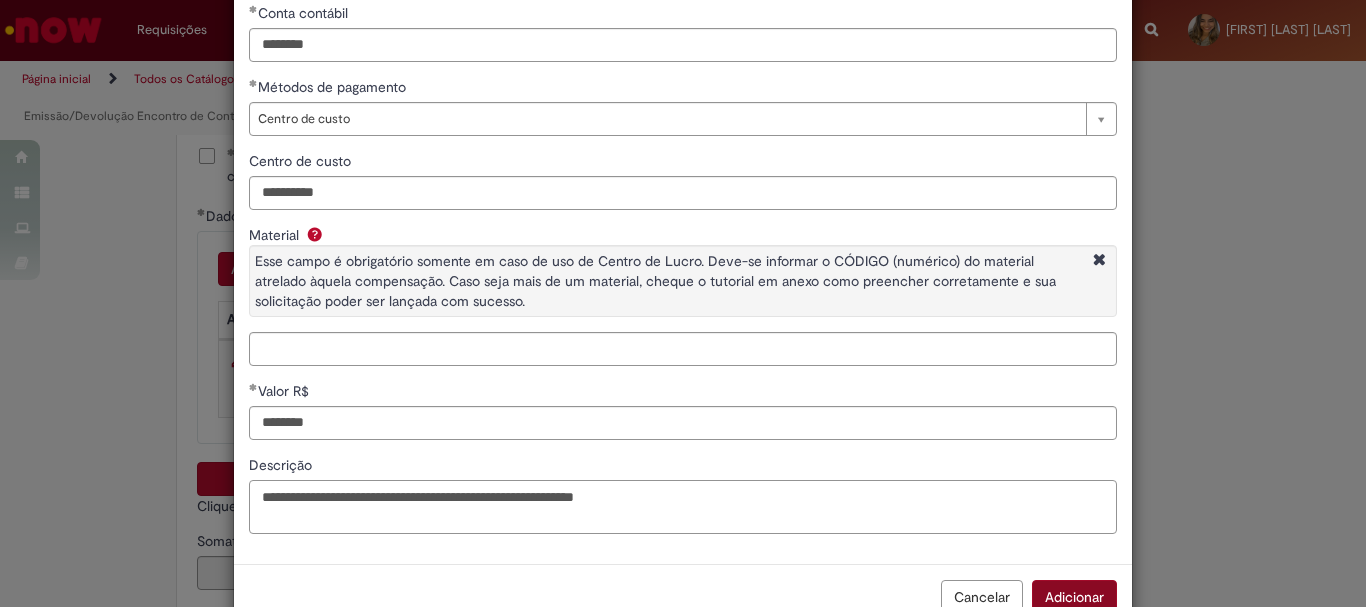 type on "**********" 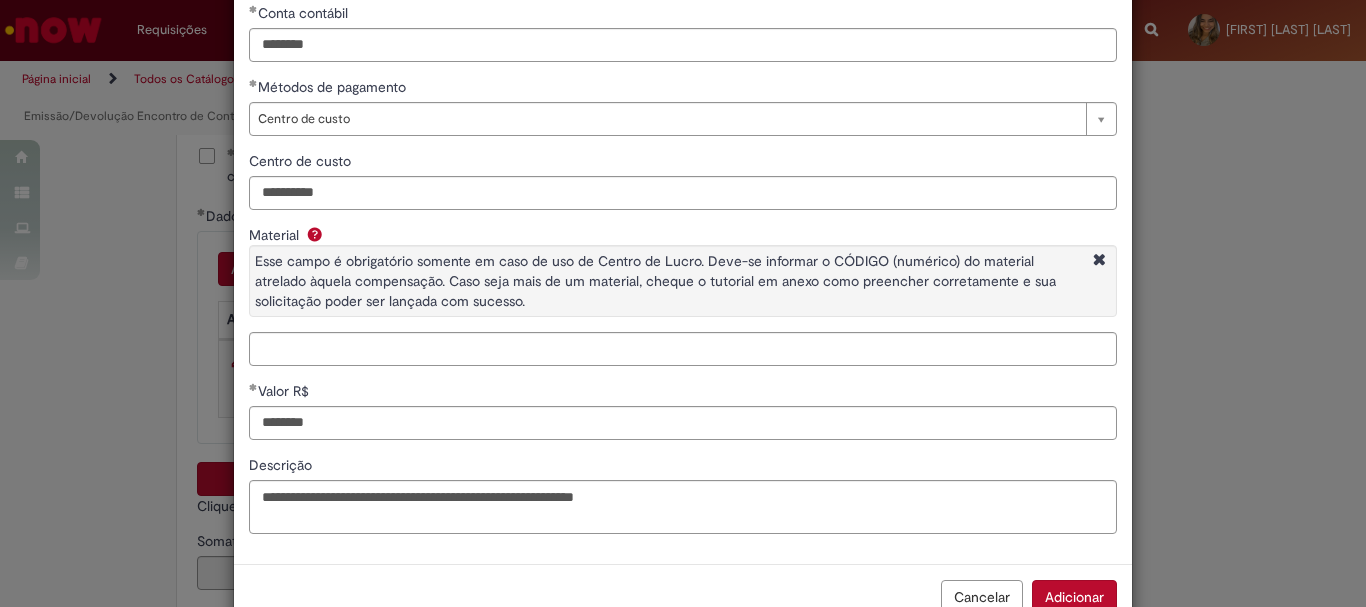 click on "Adicionar" at bounding box center [1074, 597] 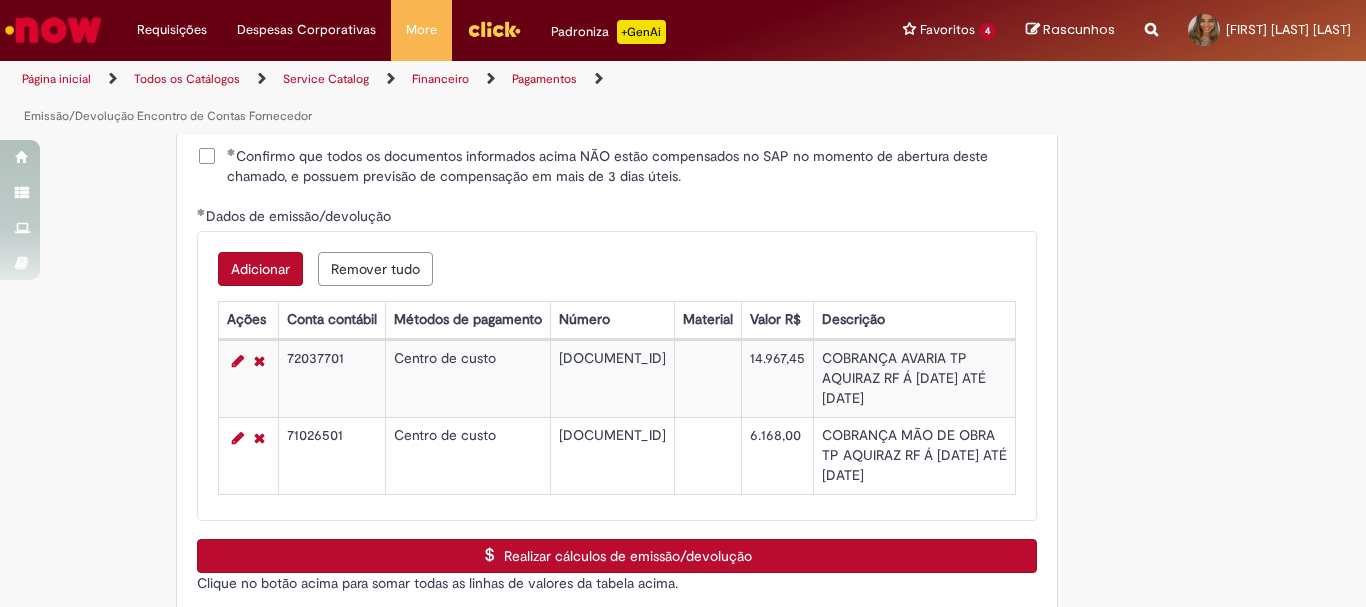 scroll, scrollTop: 107, scrollLeft: 0, axis: vertical 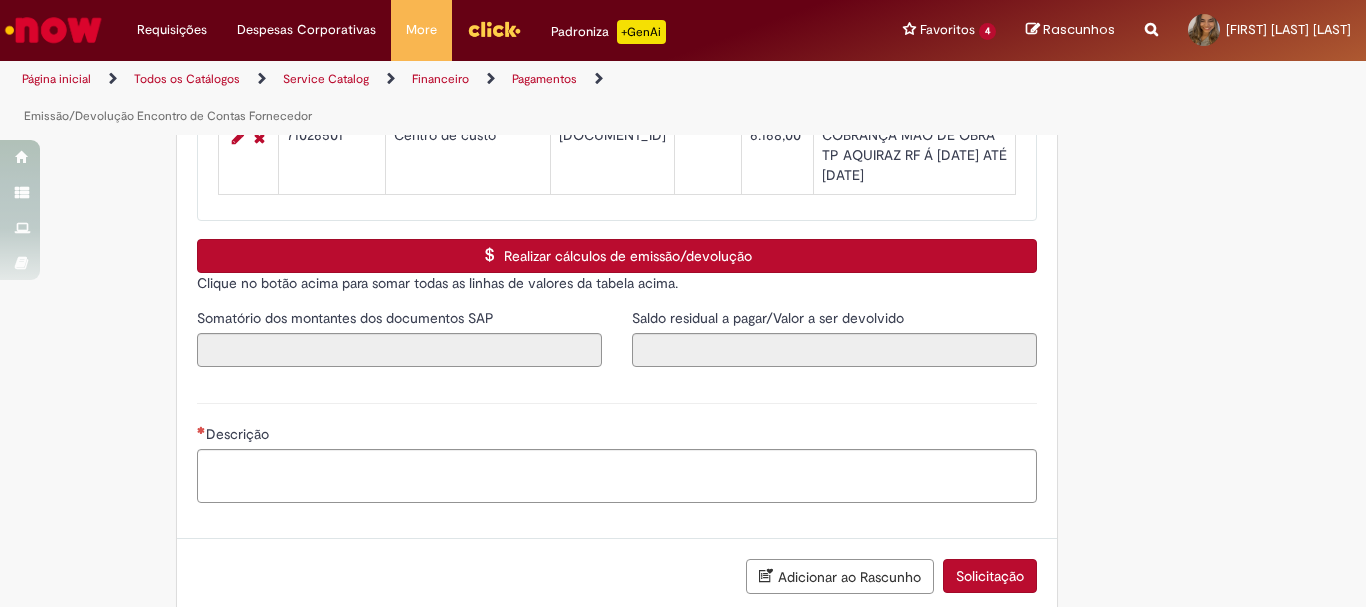 click on "Realizar cálculos de emissão/devolução" at bounding box center (617, 256) 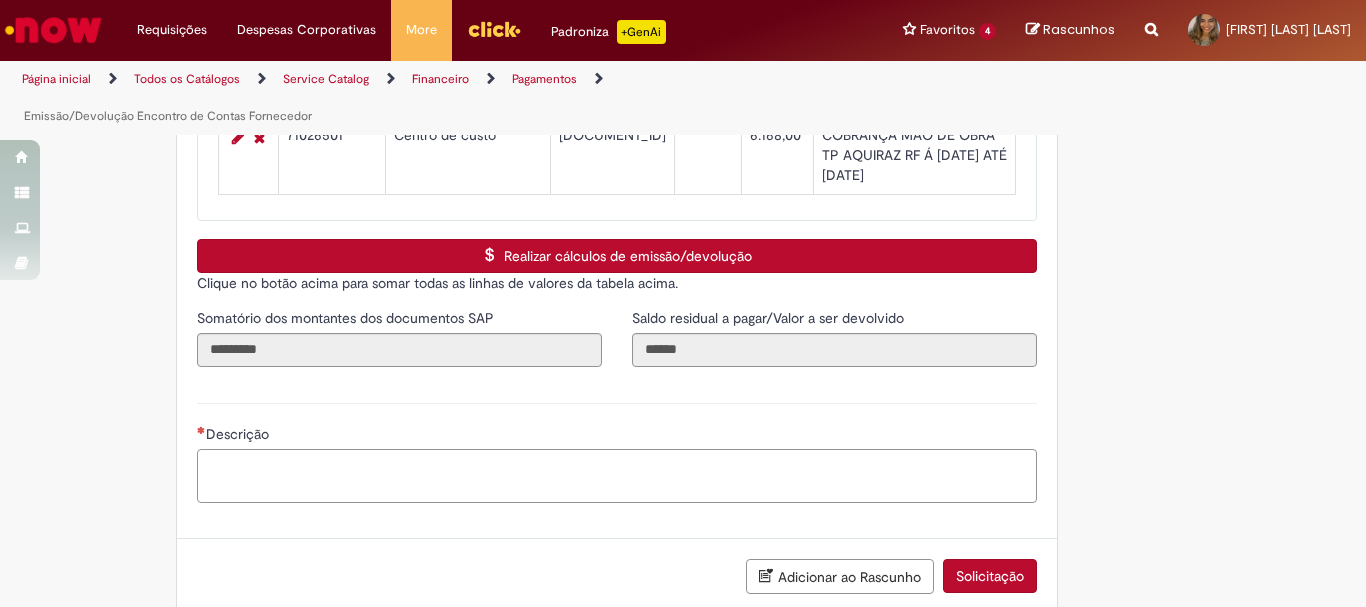 click on "Descrição" at bounding box center (617, 476) 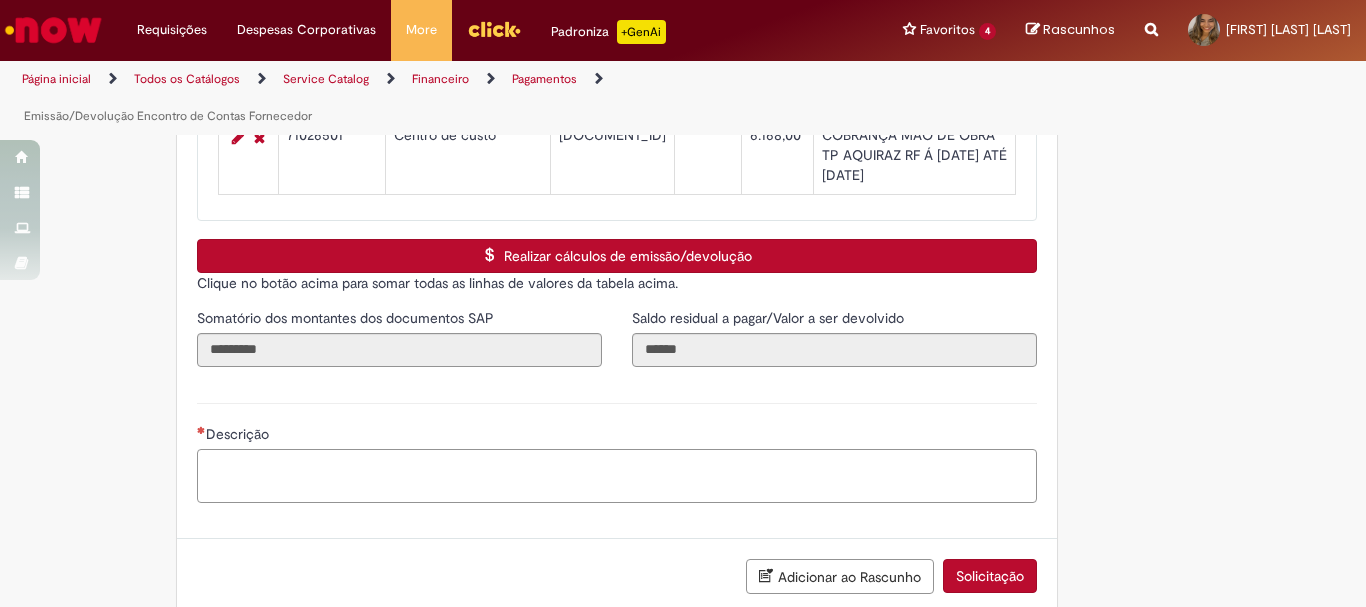 scroll, scrollTop: 3006, scrollLeft: 0, axis: vertical 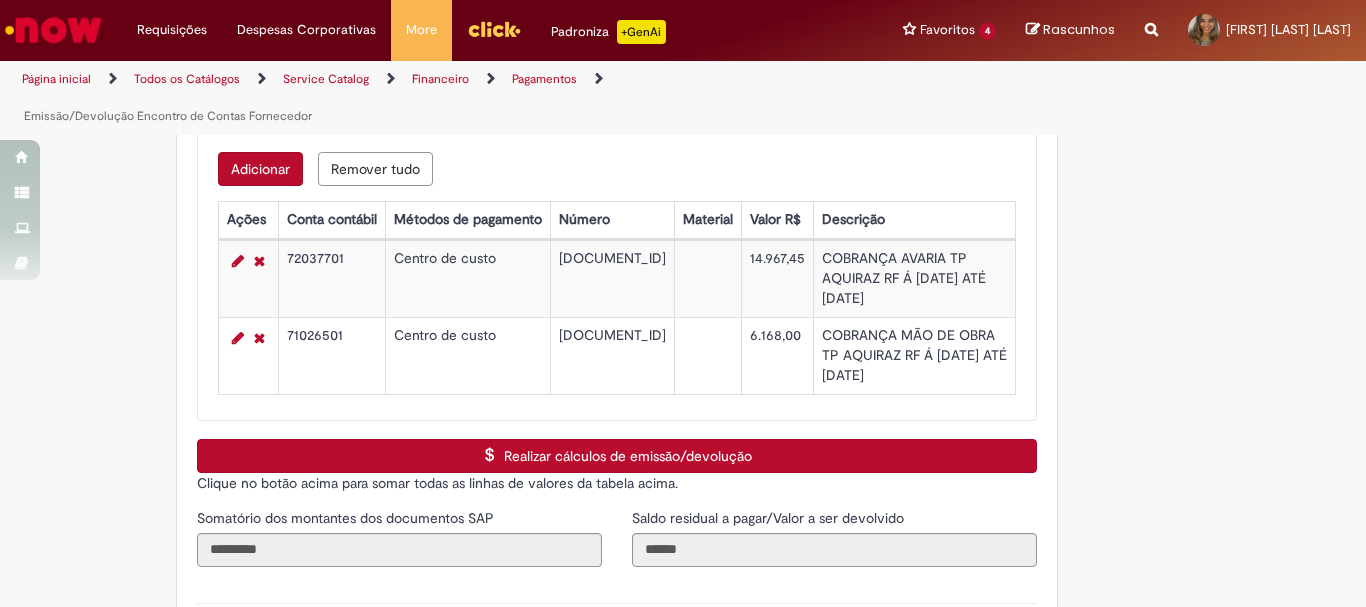 drag, startPoint x: 791, startPoint y: 335, endPoint x: 869, endPoint y: 376, distance: 88.11924 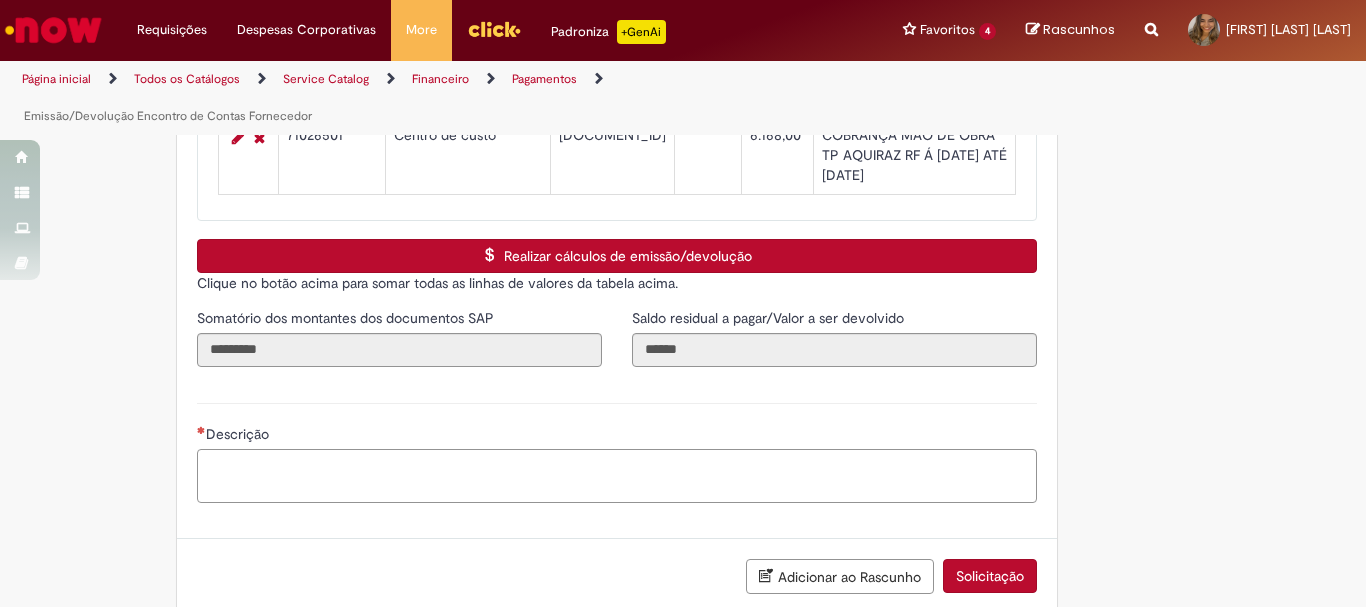 click on "Descrição" at bounding box center (617, 476) 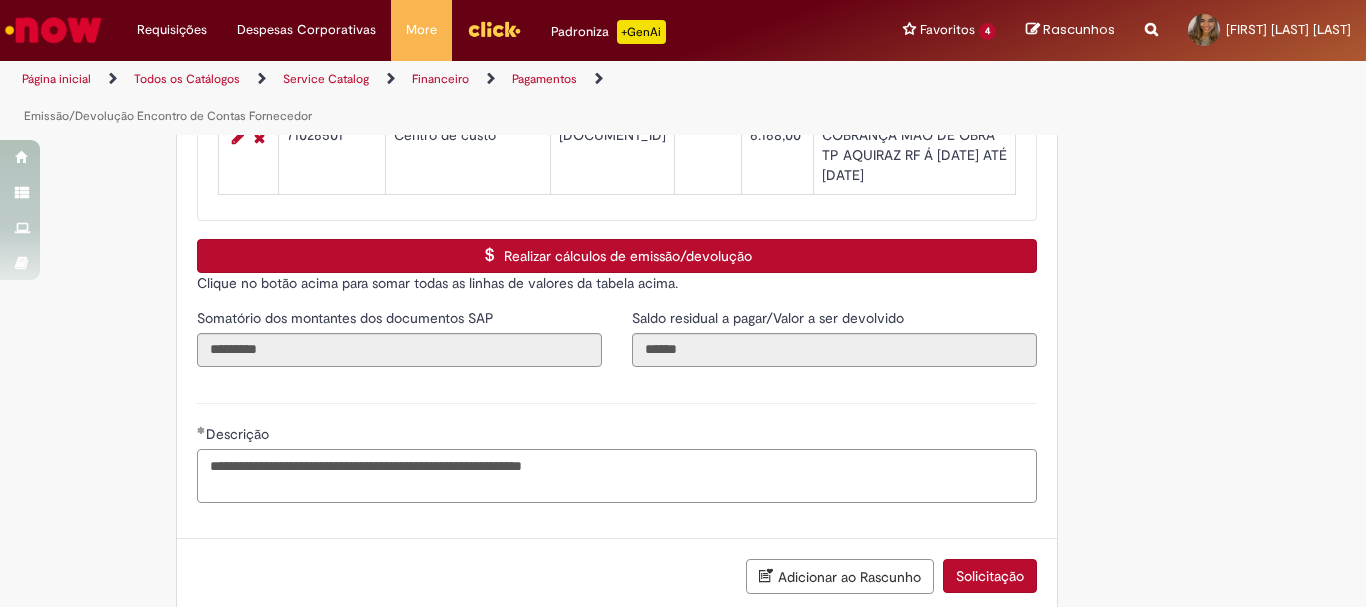 click on "**********" at bounding box center [617, 476] 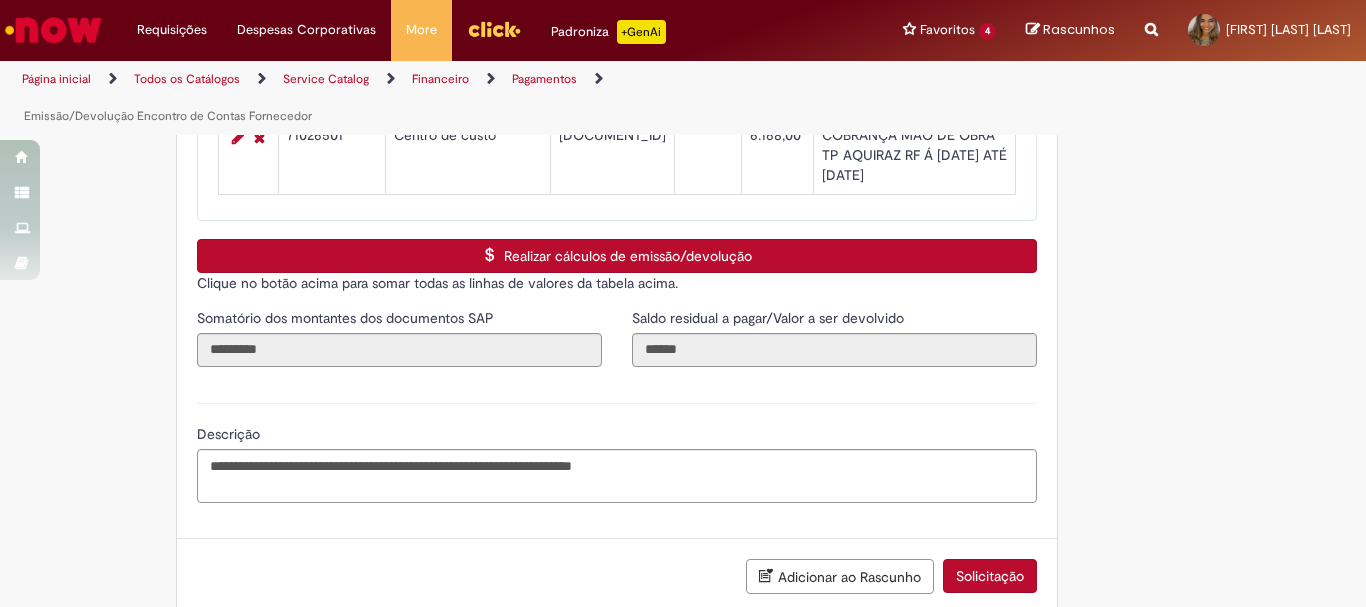 click on "Adicionar a Favoritos
Emissão/Devolução Encontro de Contas Fornecedor
Oferta destinada para Abatimento/Devolução de valor para o fornecedor.
Emissão:  Ocorre quando é necessário descontar do fornecedor um valor que foi pago de forma incorreta ou quando é gerado algum tipo de vale.
Devolução:  Ocorre quando um encontro de contas foi efetuado, o valor descontado do fornecedor e precisa ser devolvido. Neste caso a devolução é uma reversão do Encontro de contas.
ANEXOS OBRIGATÓRIOS:
Validações quando o fornecedor está de acordo com o desconto:
- Nota de débito (ND) carimbada e assinada pelo fornecedor ou
- E-mail do fornecedor validando o desconto (no e-mail deve conter o valor exato a ser descontado)
Validações quando o fornecedor não está de acordo com o desconto:
- Para mundo vendas OK do GRF, GRO ou GDO
- Para mundo supply OK do GRPP ou GRL" at bounding box center (683, -1173) 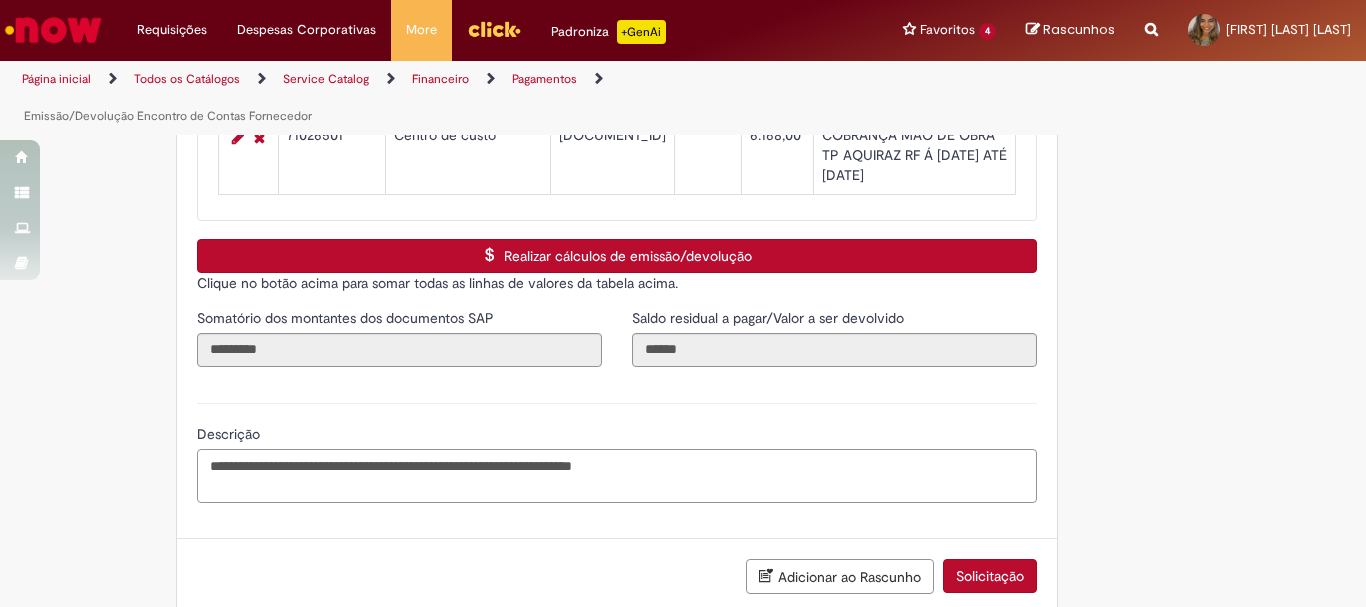 click on "**********" at bounding box center (617, 476) 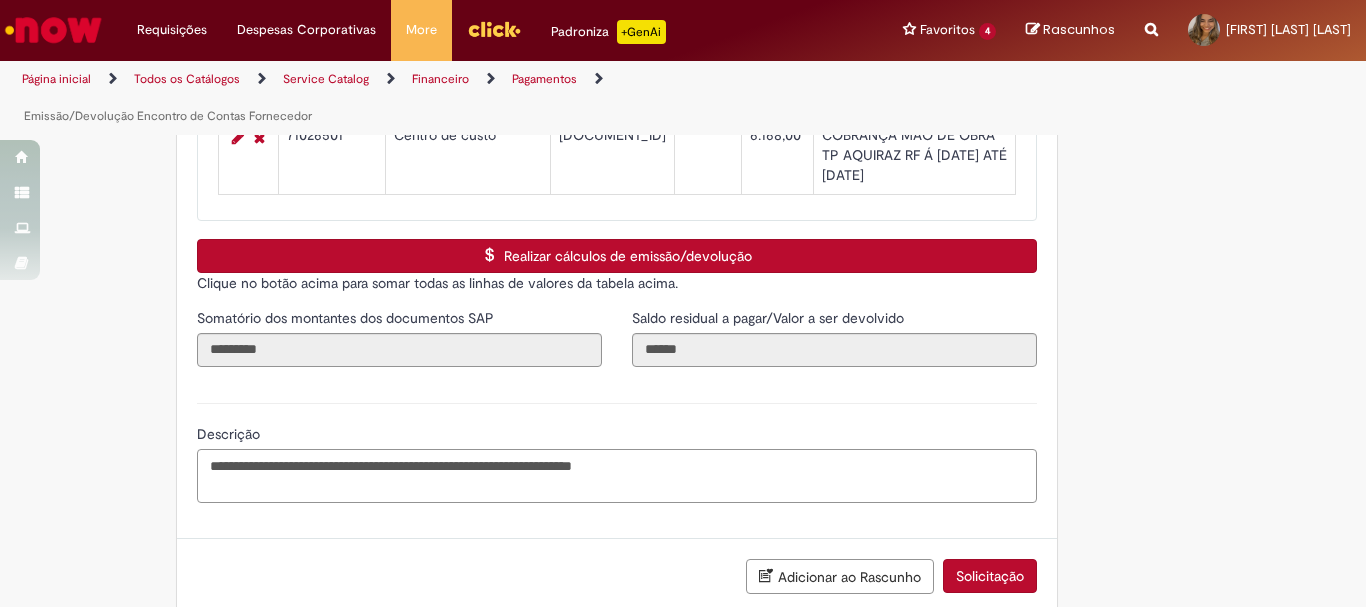 click on "**********" at bounding box center (617, 476) 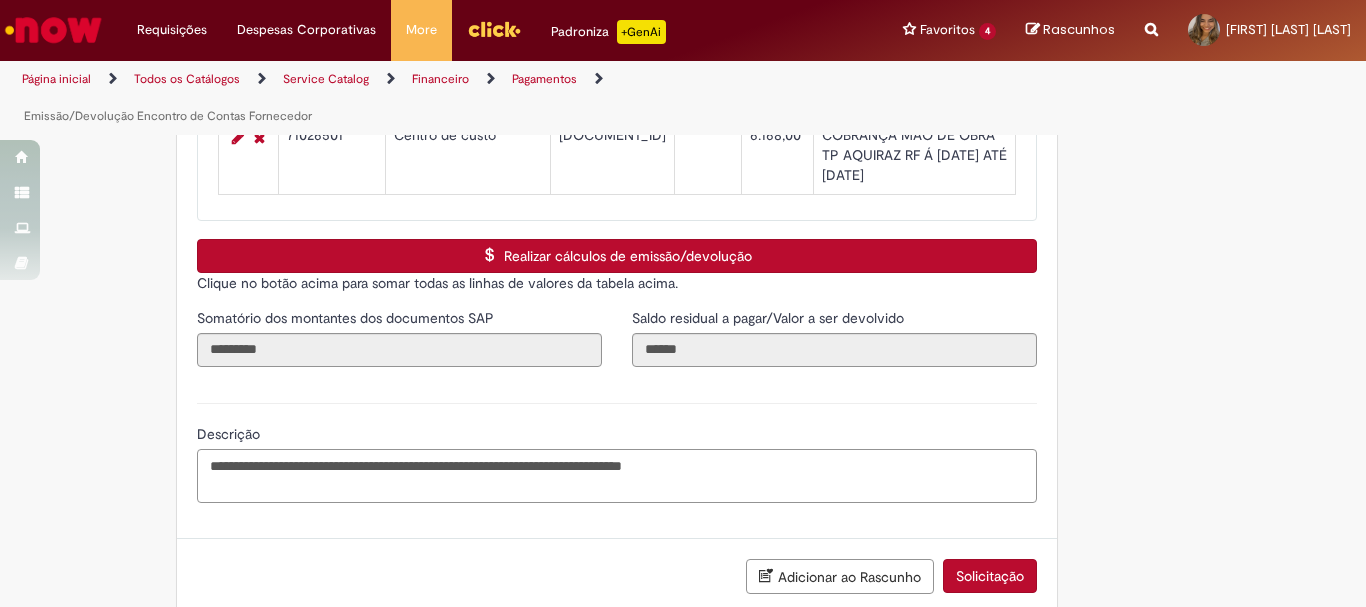 click on "**********" at bounding box center (617, 476) 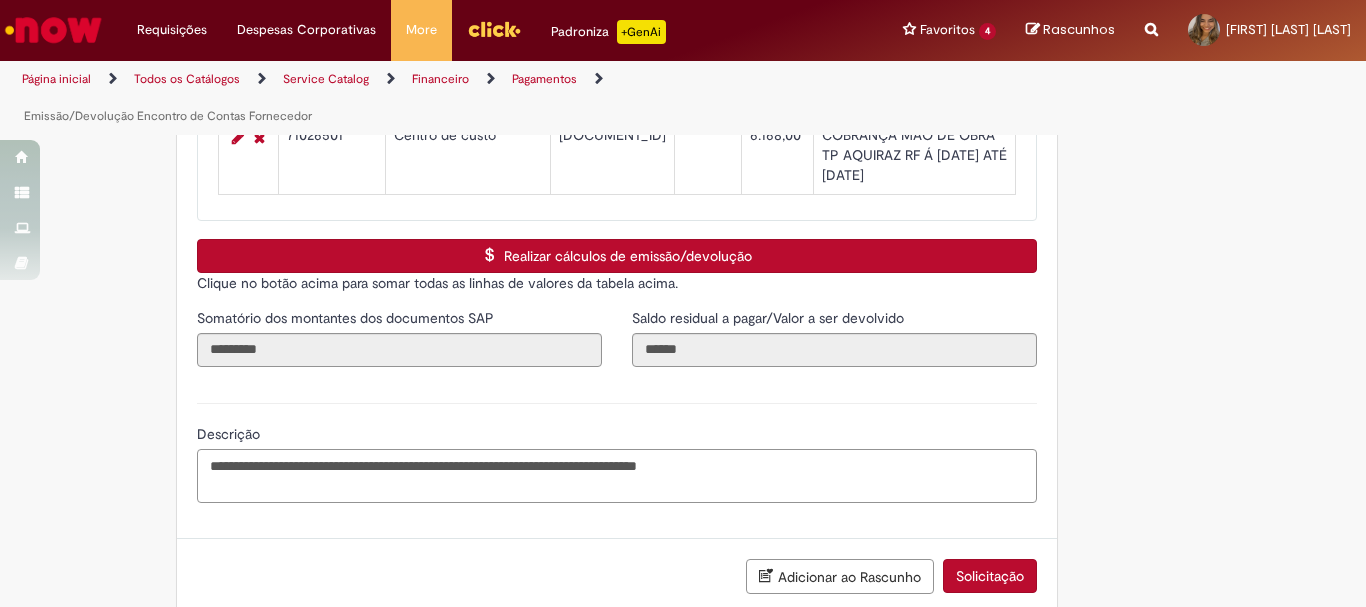 click on "**********" at bounding box center (617, 476) 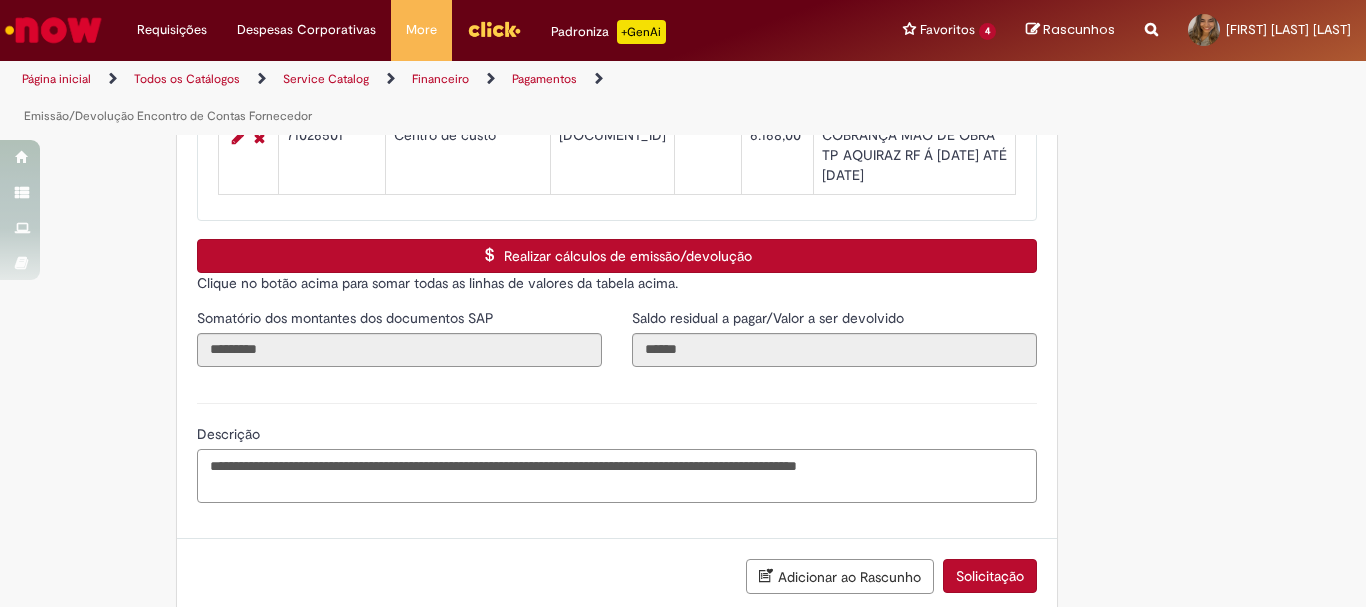 click on "**********" at bounding box center [617, 476] 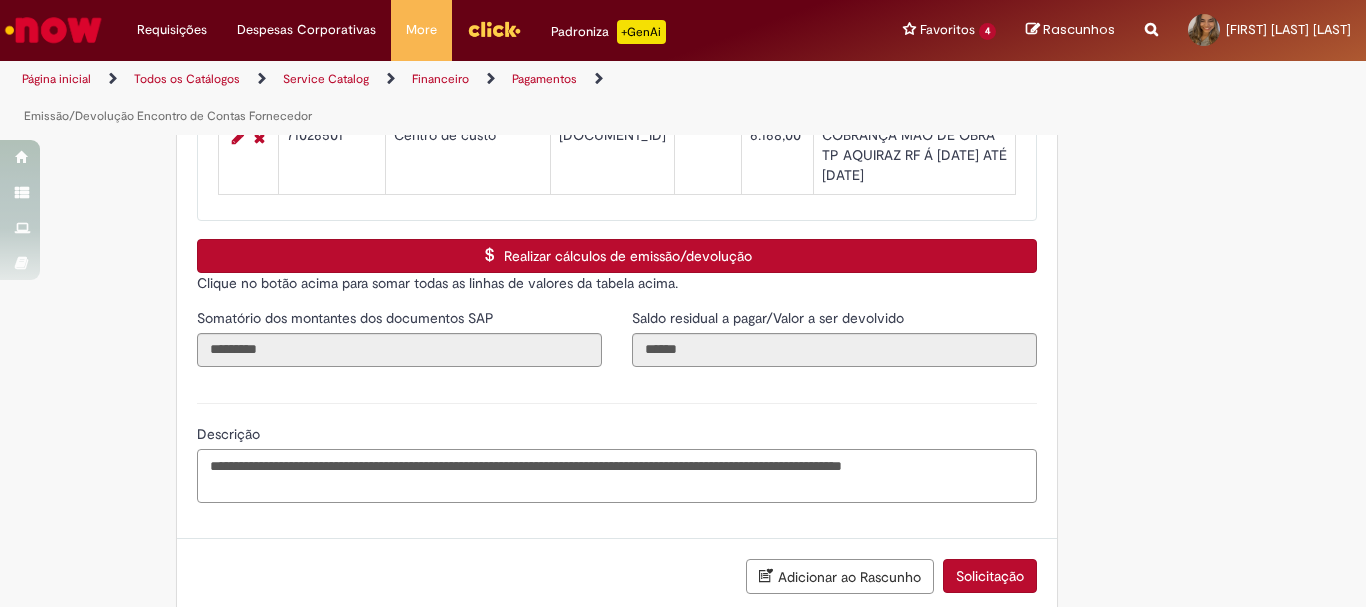 click on "**********" at bounding box center [617, 476] 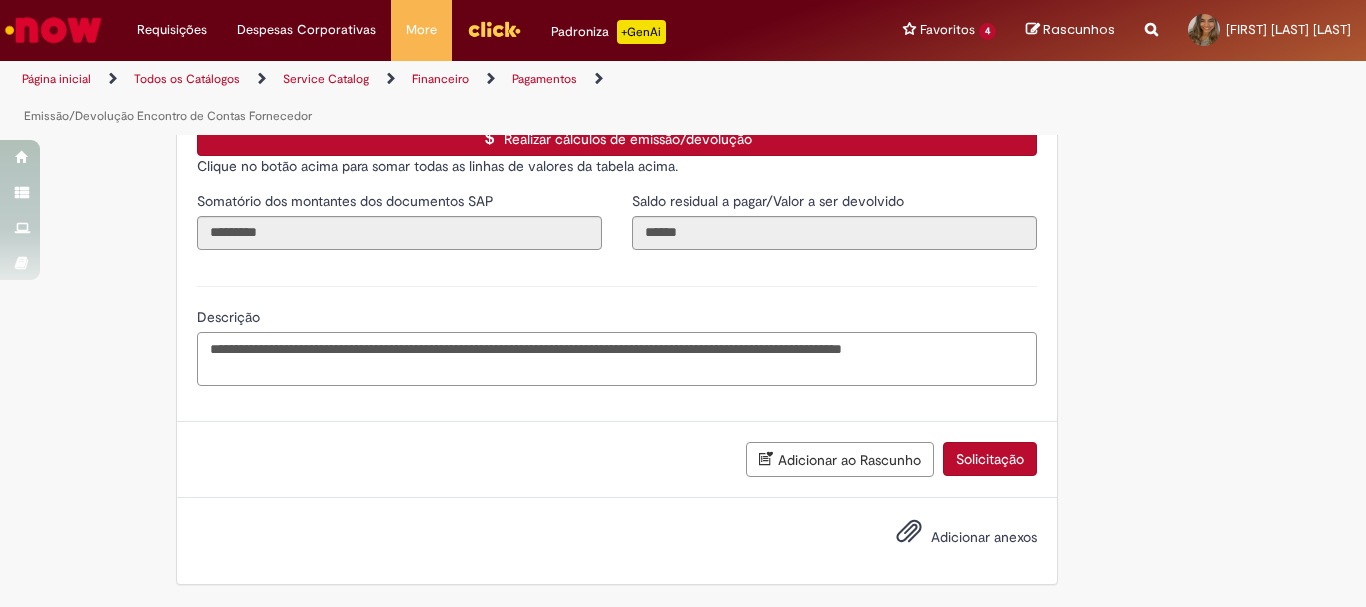 type on "**********" 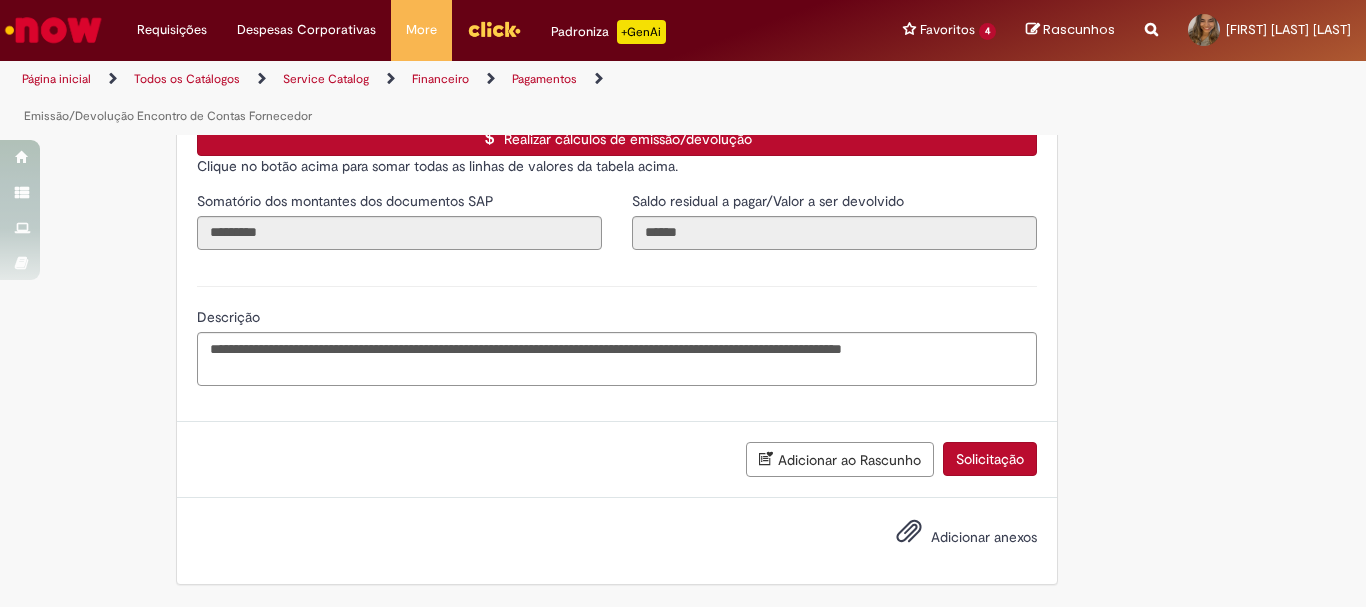 click on "Adicionar anexos" at bounding box center (984, 537) 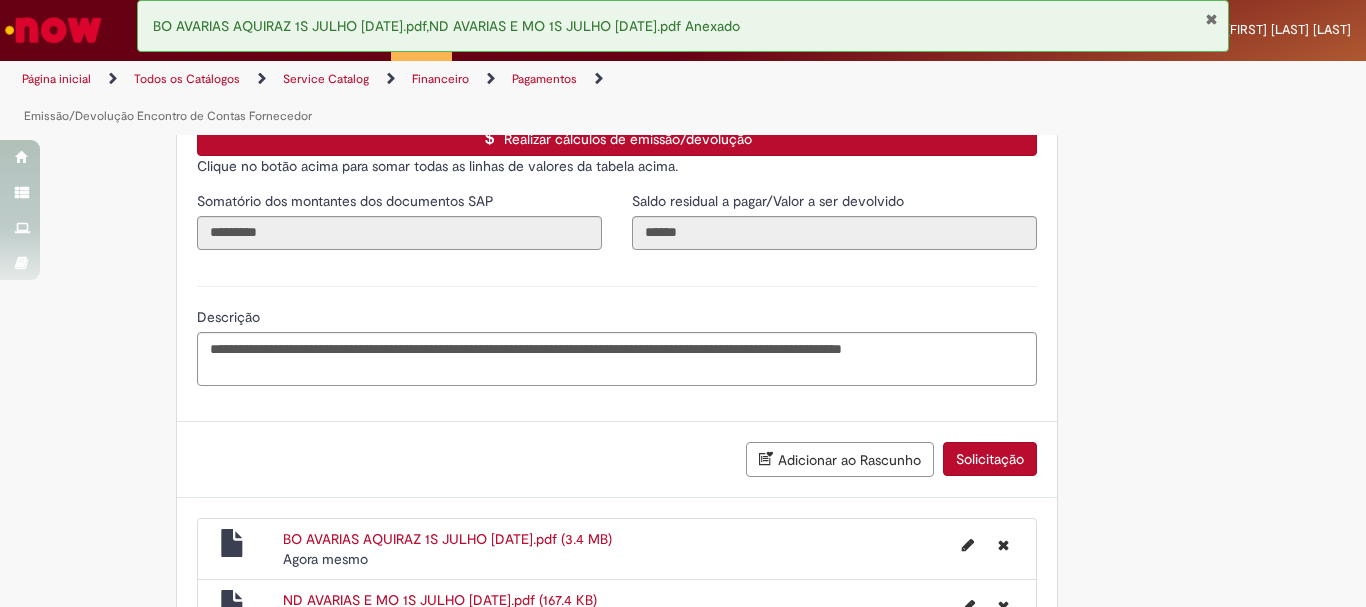 scroll, scrollTop: 3456, scrollLeft: 0, axis: vertical 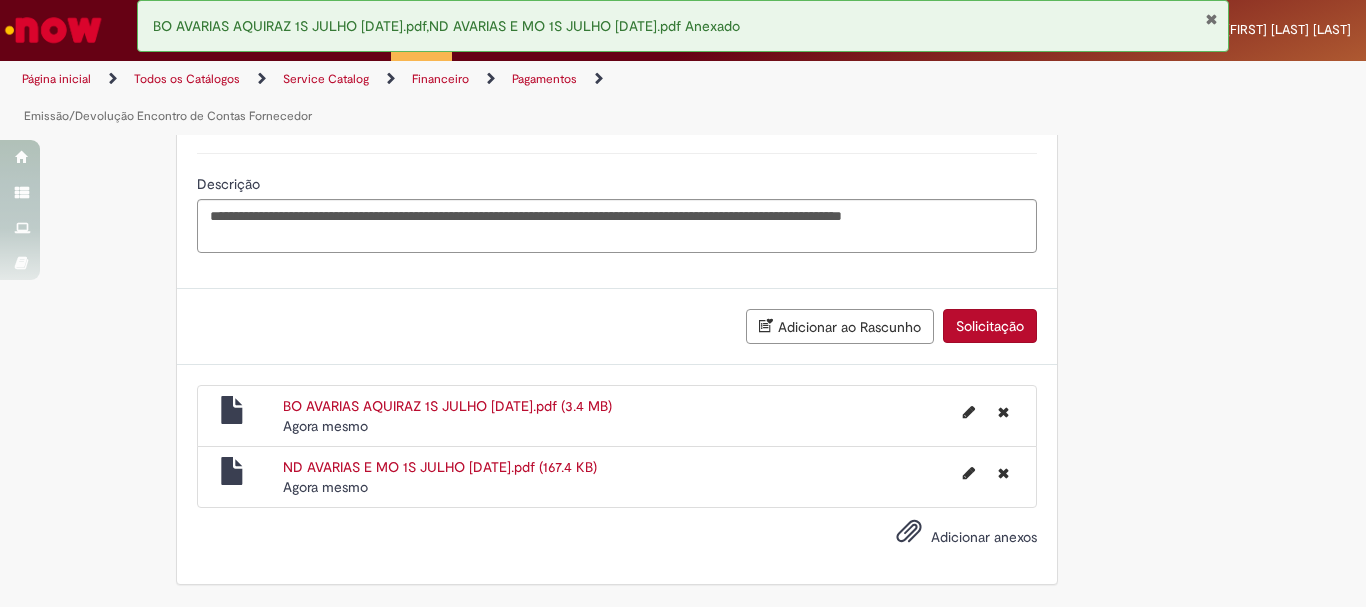 click on "Adicionar anexos" at bounding box center [984, 537] 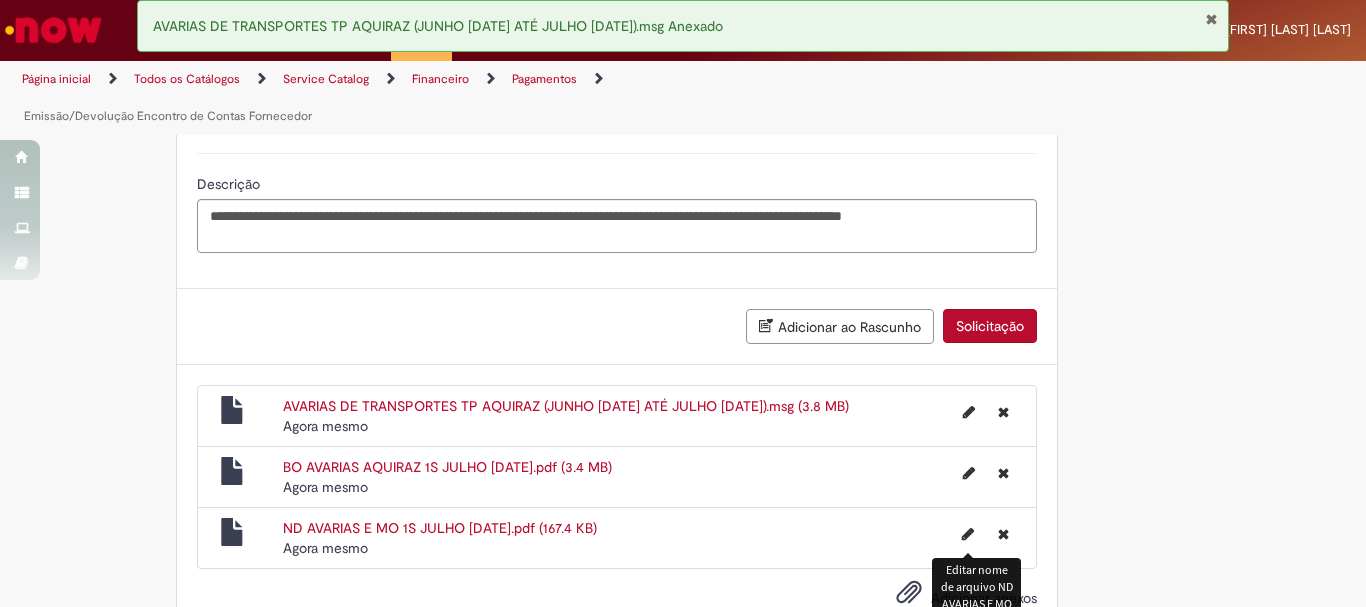 scroll, scrollTop: 3537, scrollLeft: 0, axis: vertical 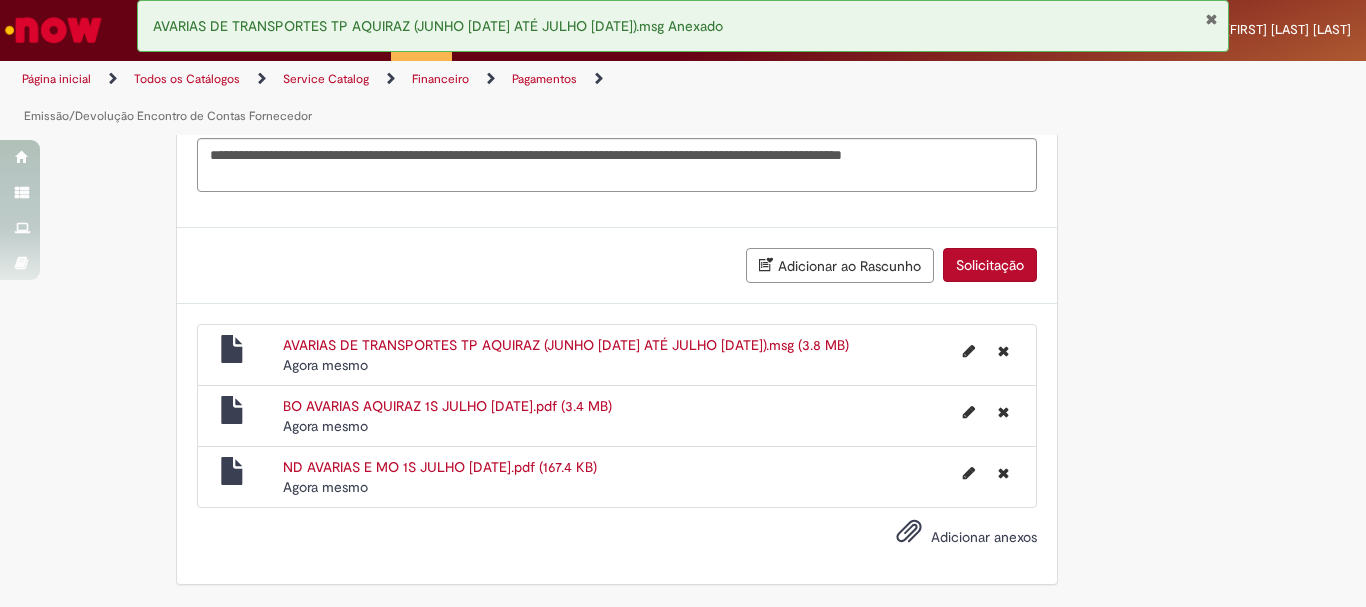 click on "Adicionar anexos" at bounding box center (984, 537) 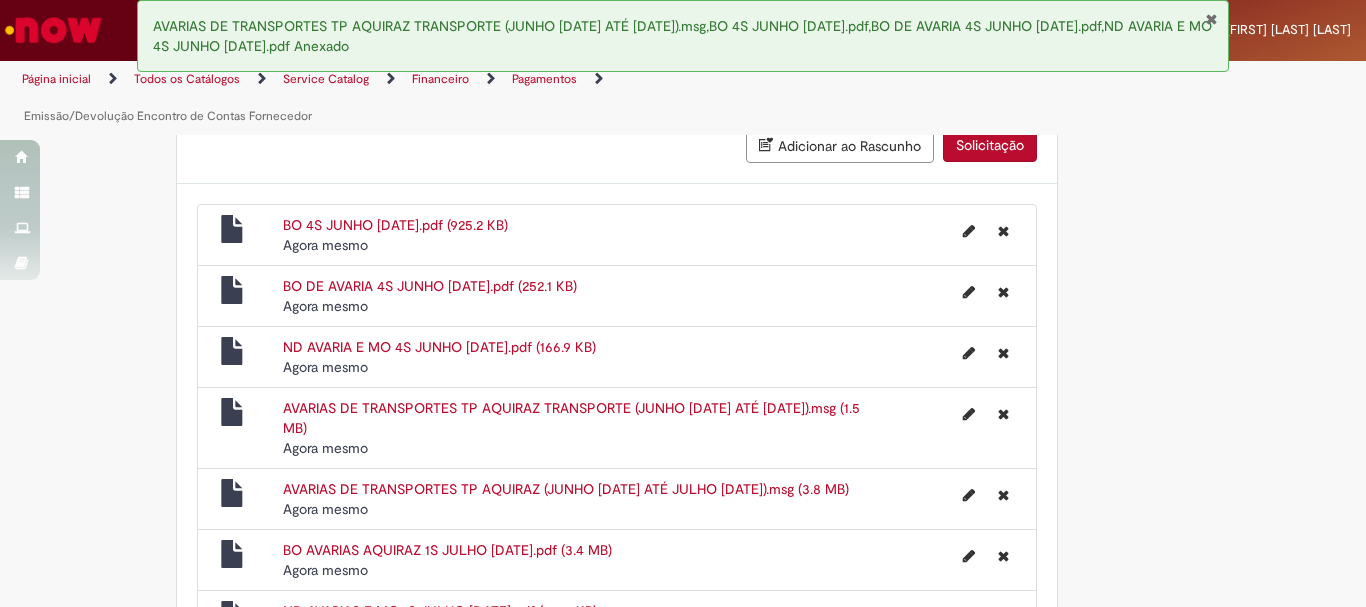 scroll, scrollTop: 3801, scrollLeft: 0, axis: vertical 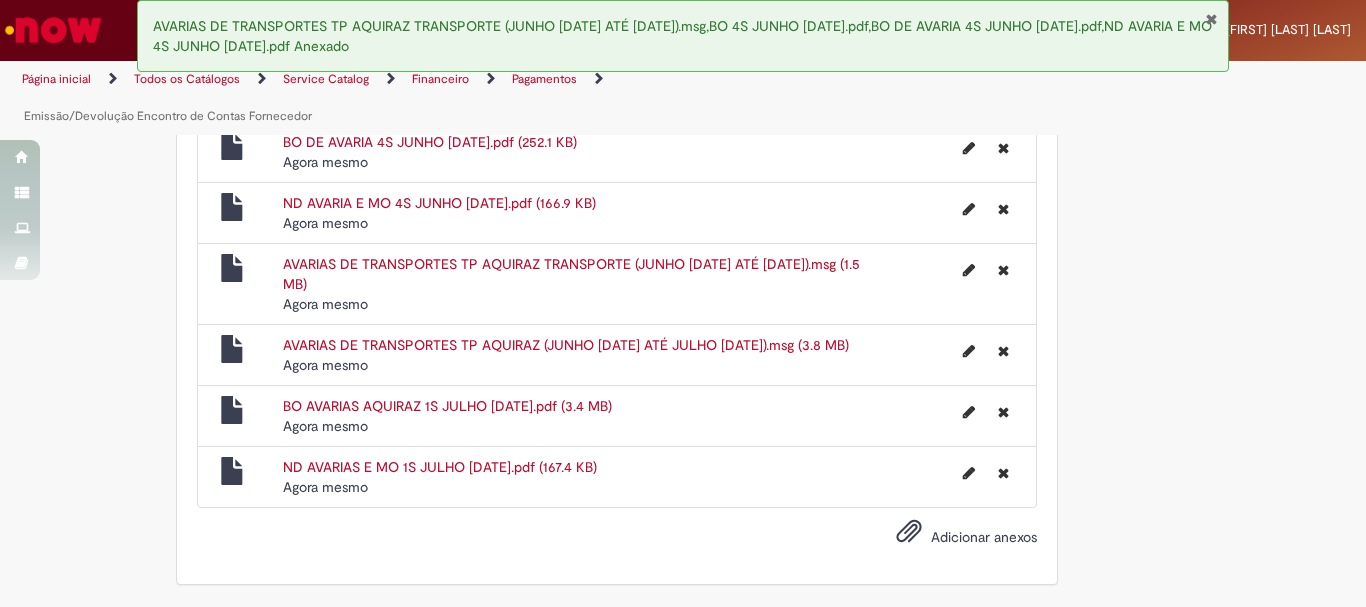 click on "Adicionar anexos" at bounding box center [984, 537] 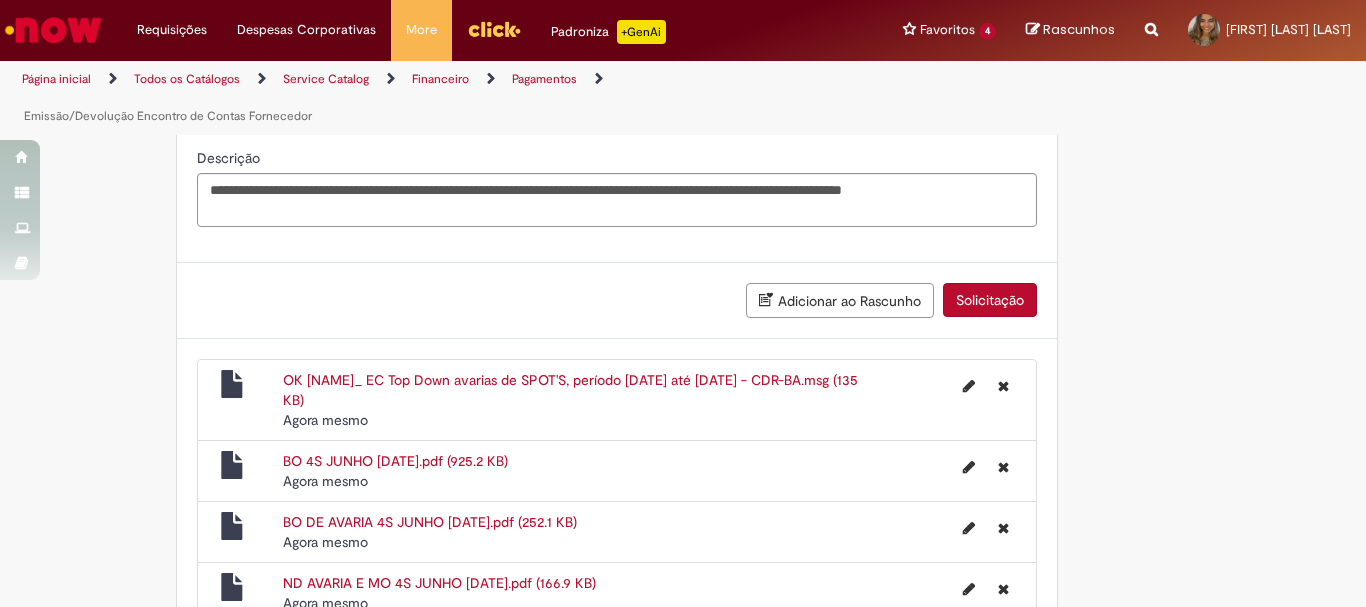 scroll, scrollTop: 3382, scrollLeft: 0, axis: vertical 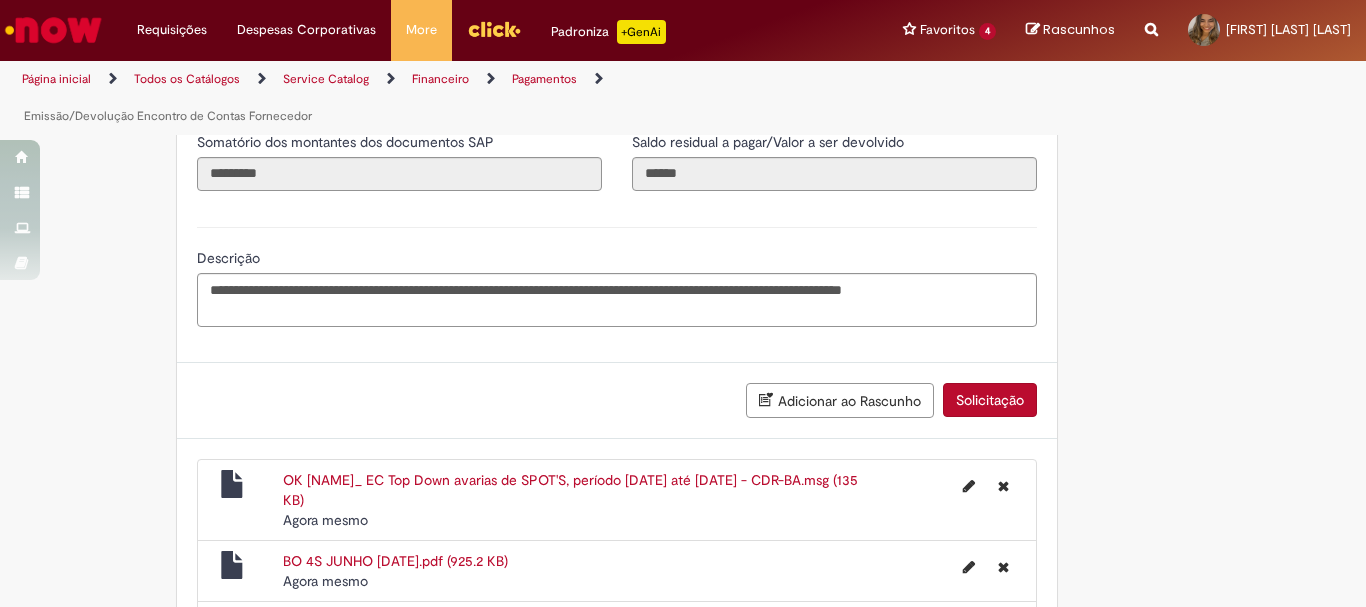click on "Solicitação" at bounding box center (990, 400) 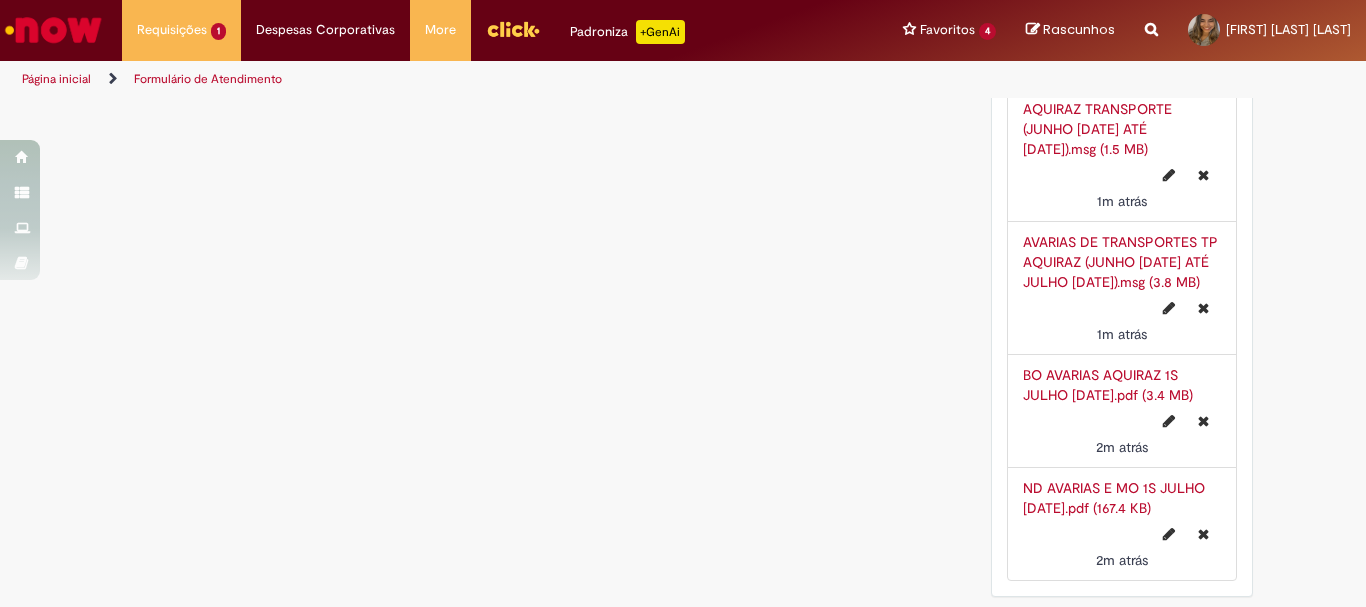 scroll, scrollTop: 0, scrollLeft: 0, axis: both 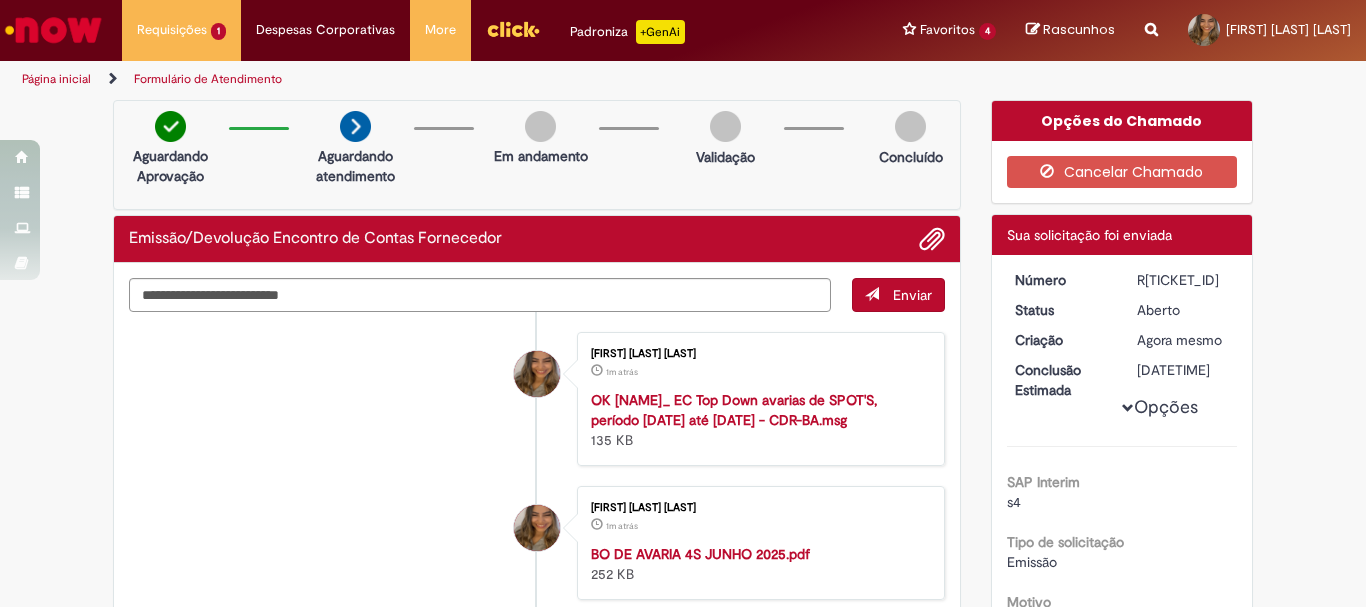 drag, startPoint x: 1132, startPoint y: 279, endPoint x: 1203, endPoint y: 281, distance: 71.02816 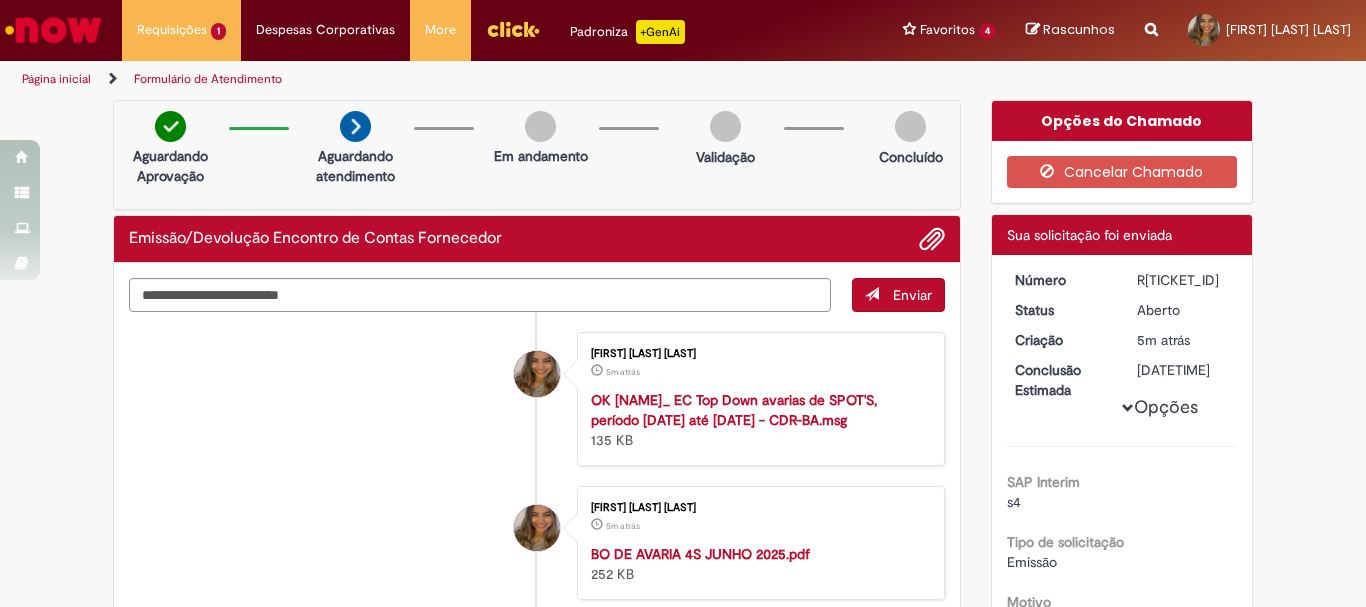 copy on "R[TICKET_ID]" 